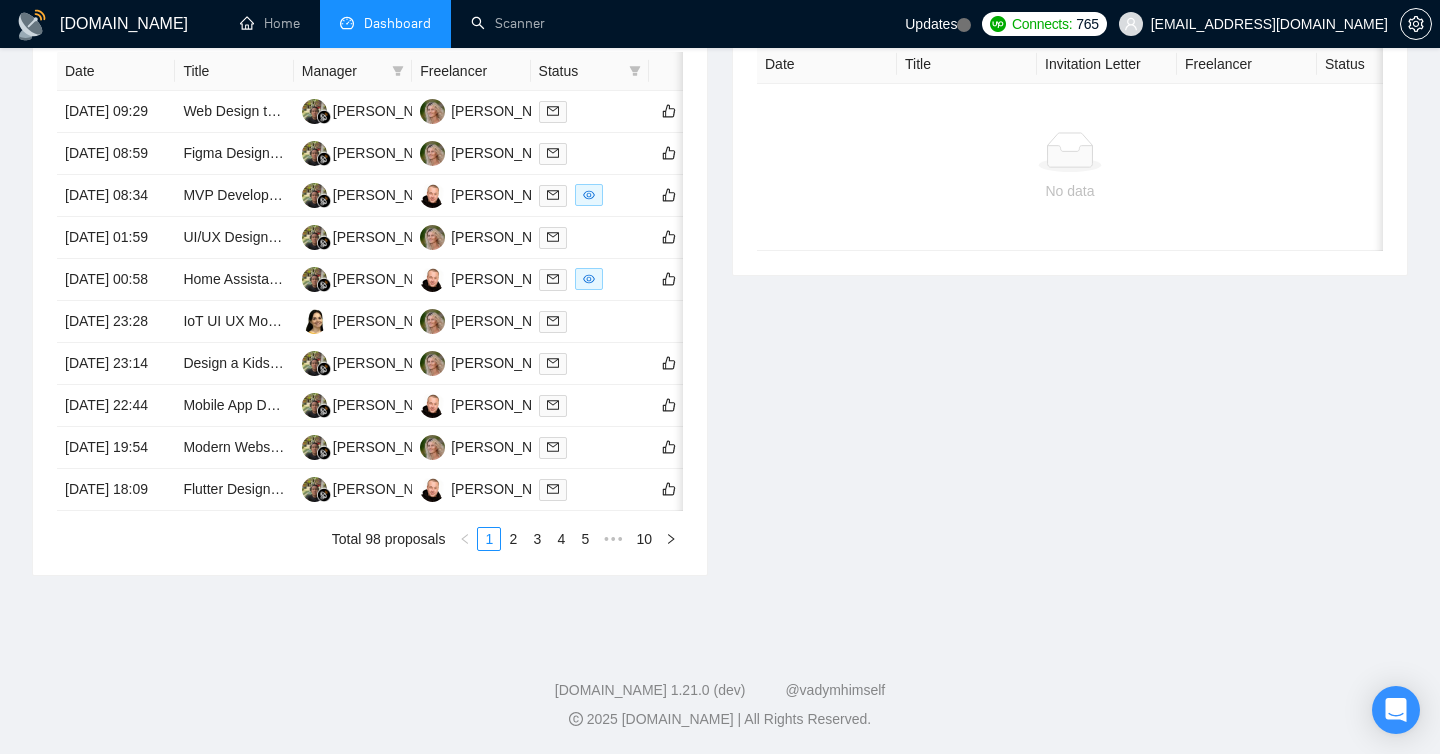 scroll, scrollTop: 0, scrollLeft: 0, axis: both 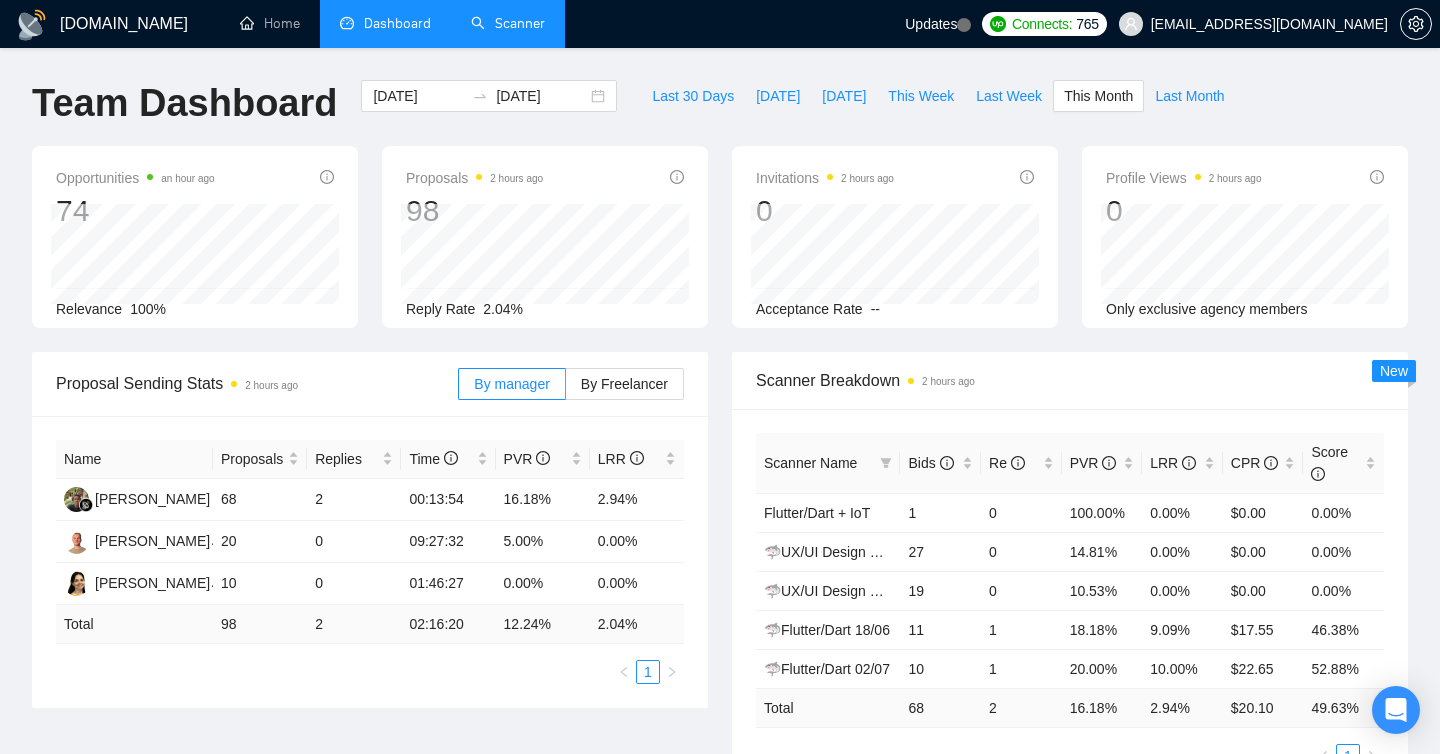 click on "Scanner" at bounding box center [508, 23] 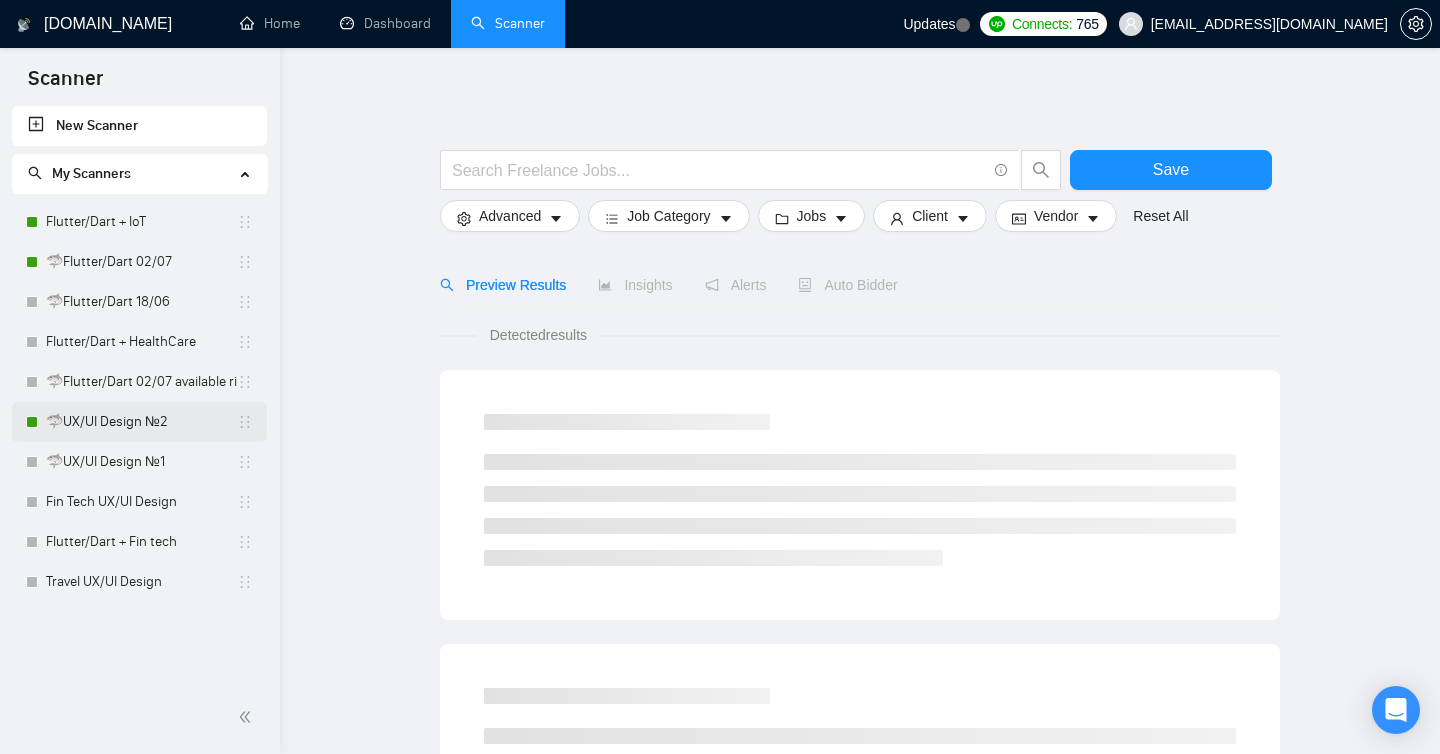 click on "🦈UX/UI Design №2" at bounding box center [141, 422] 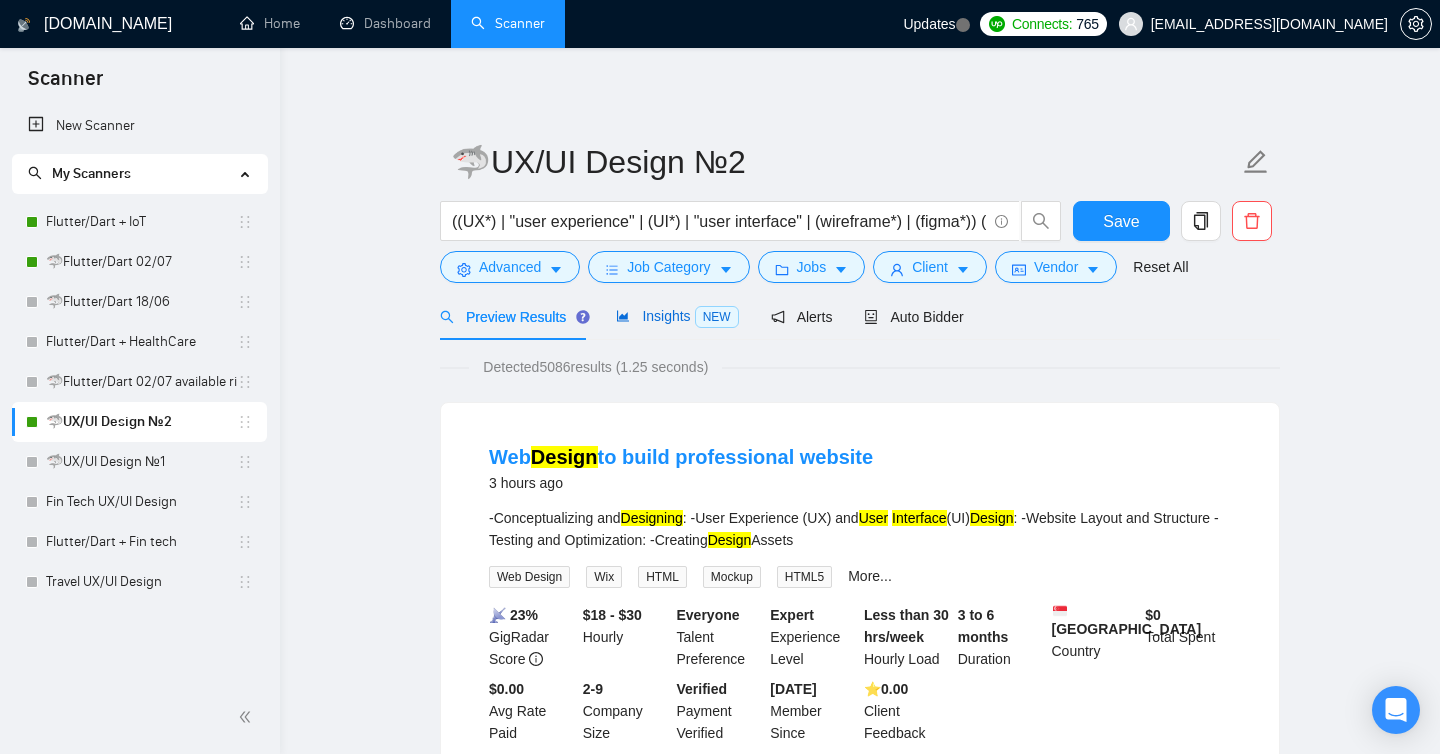 click on "Insights NEW" at bounding box center [677, 316] 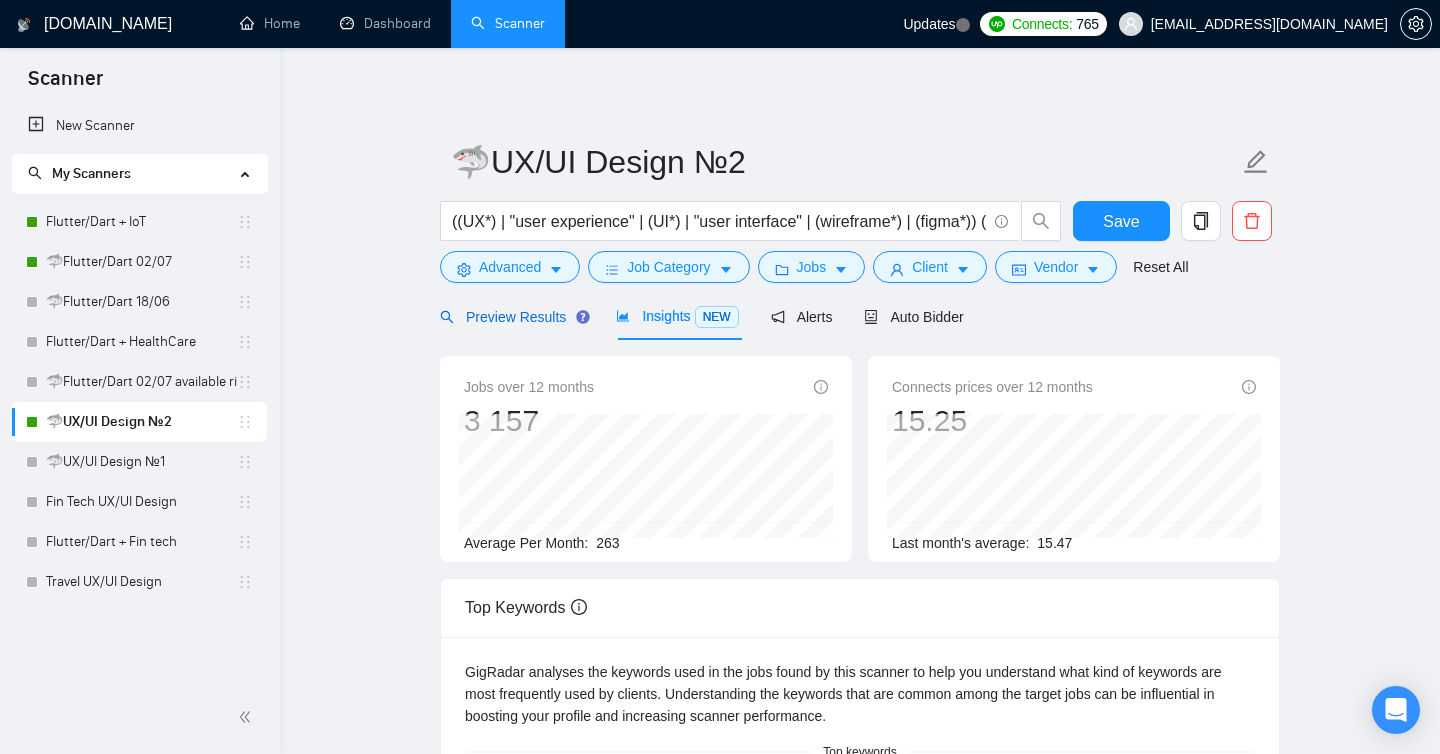 click on "Preview Results" at bounding box center [512, 317] 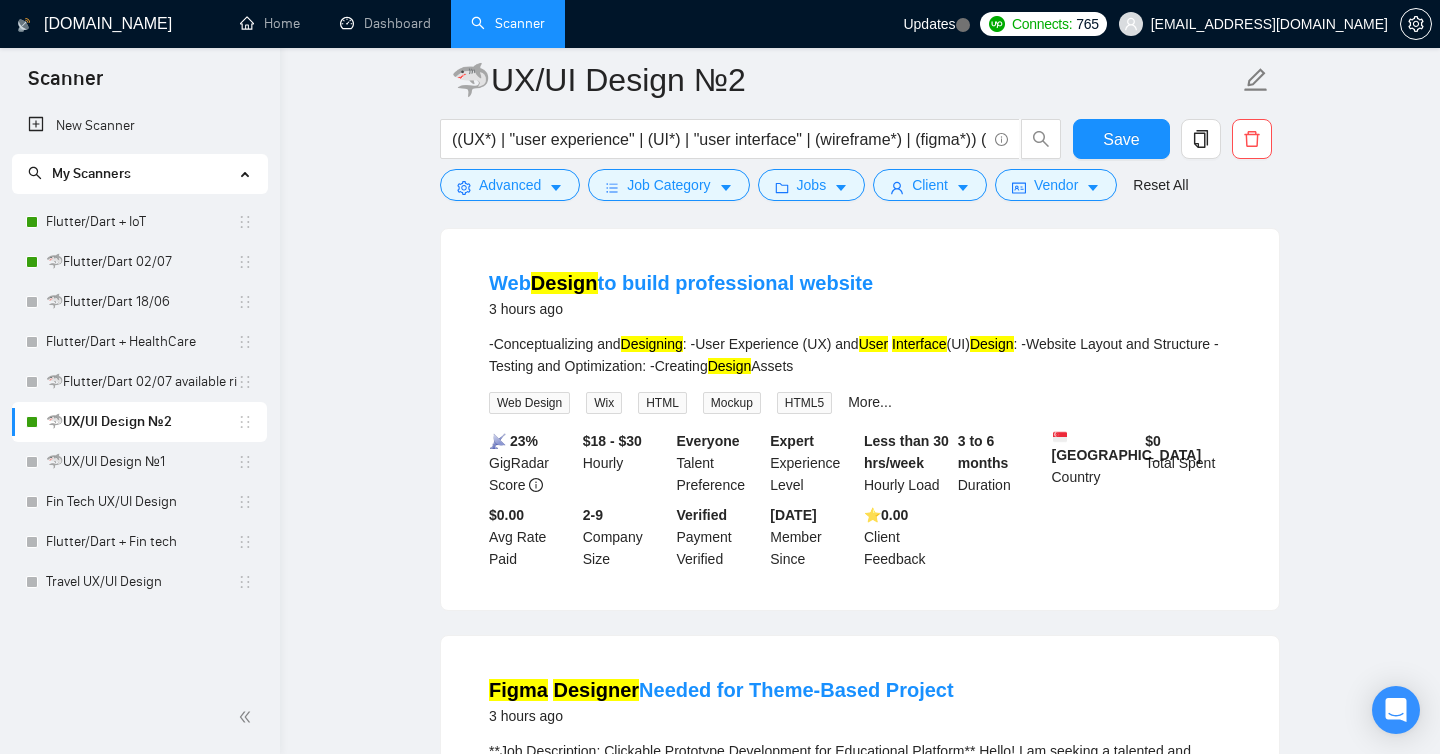 scroll, scrollTop: 182, scrollLeft: 0, axis: vertical 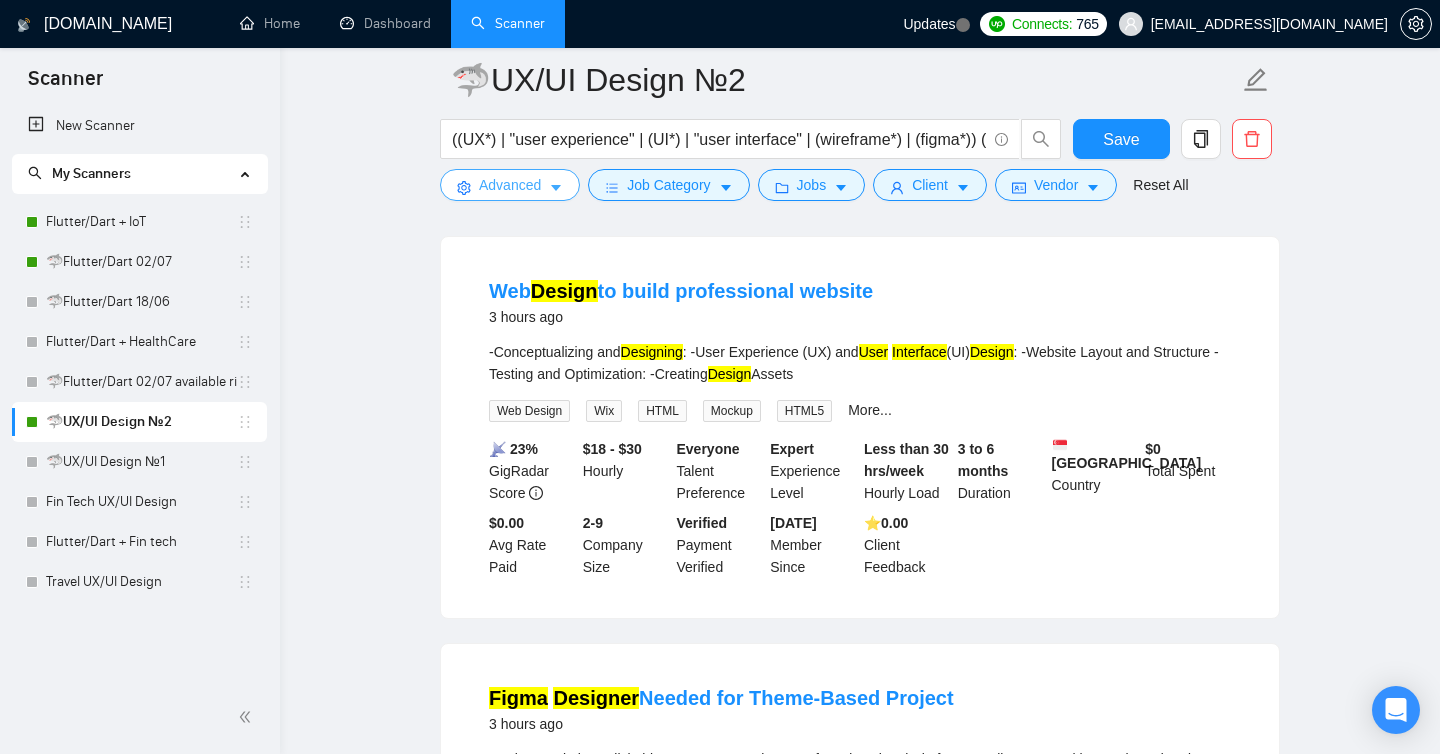 click on "Advanced" at bounding box center (510, 185) 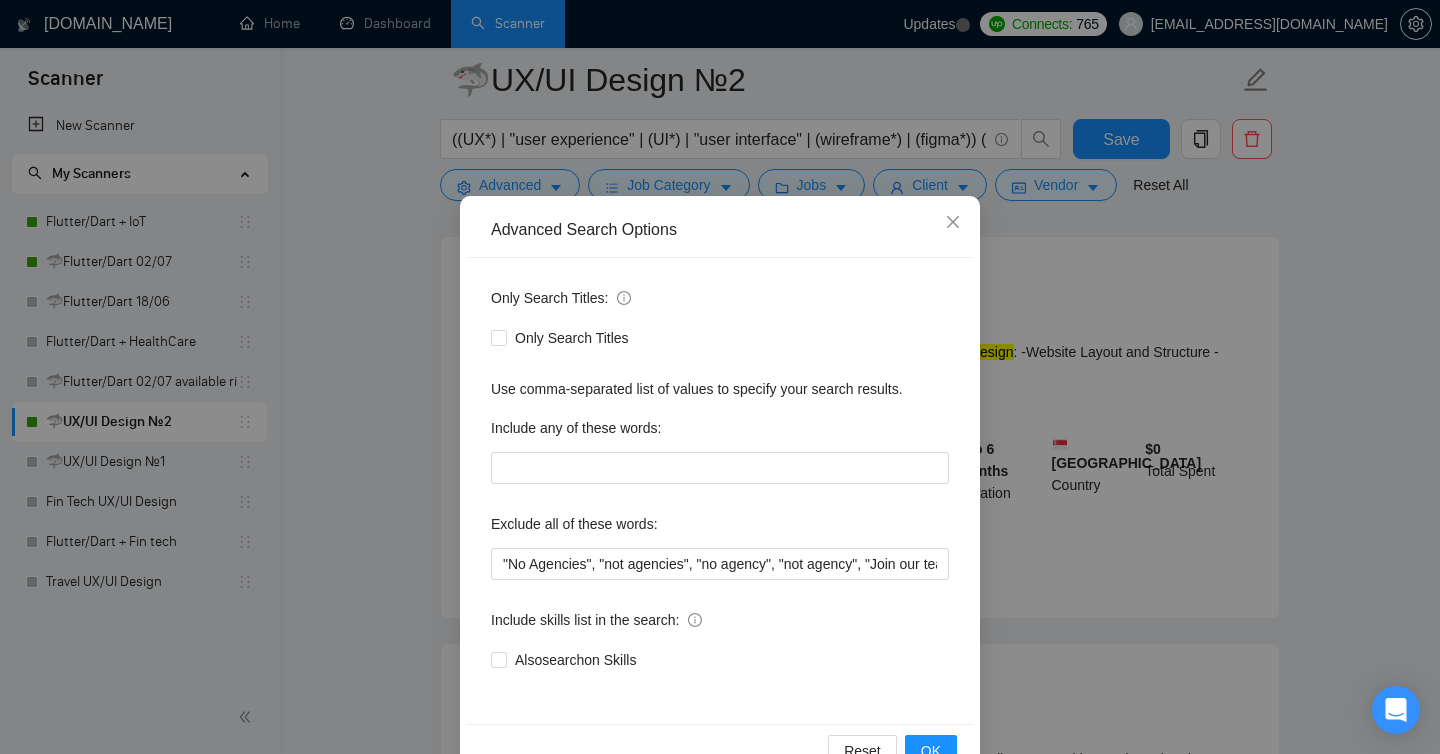 scroll, scrollTop: 0, scrollLeft: 0, axis: both 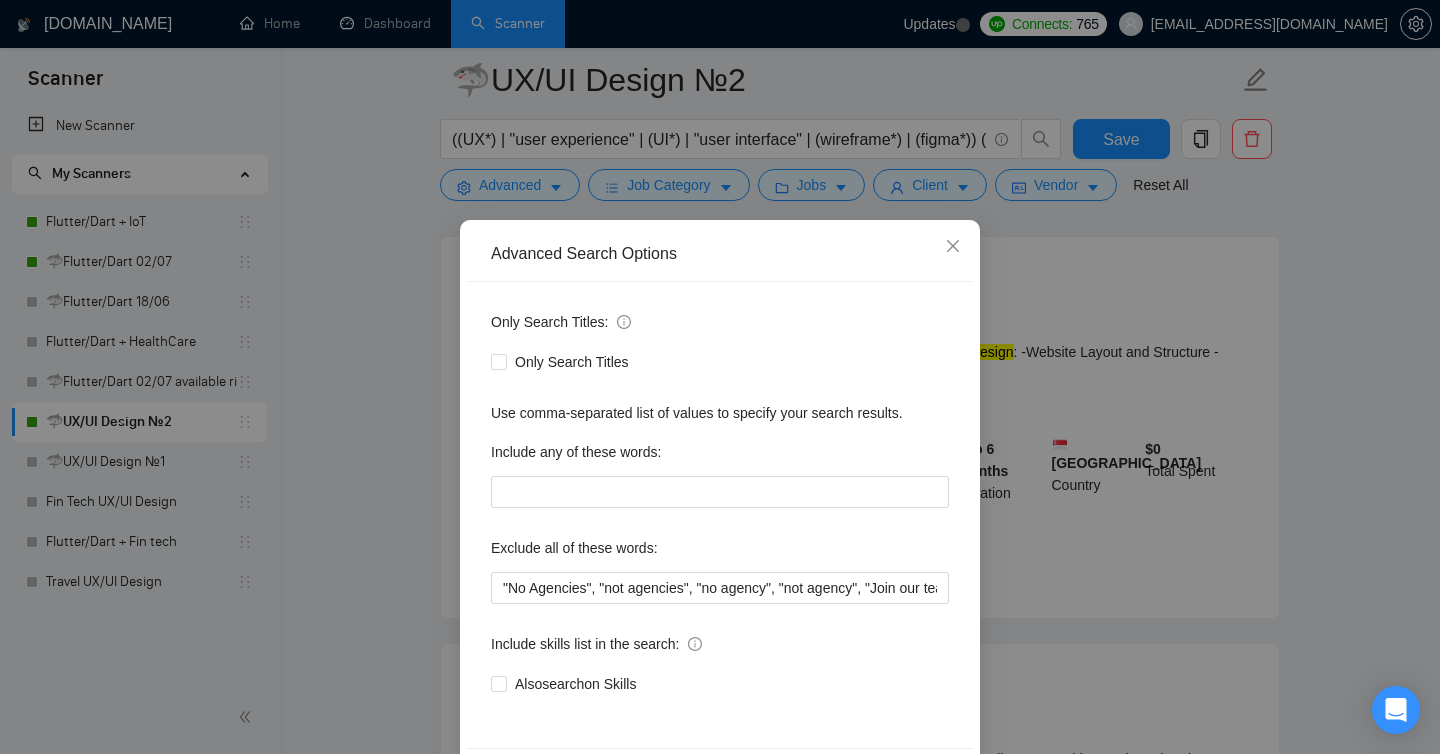 click on "Advanced Search Options Only Search Titles:   Only Search Titles Use comma-separated list of values to specify your search results. Include any of these words: Exclude all of these words: "No Agencies", "not agencies", "no agency", "not agency", "Join our team", bot, urgent, consulting, consult, tutor, teacher, mentor, update, updates, maintain, maintenance, asap, trading, fix, parser, parsing, "no agency", sex, casino, "no agencies", php, wordpress, shopify, small, little, tweaks, tweak, fixes, bug, bugs, squarespace, wix, webflow, woocommerce, magento, "webflow", "no agencies", "product manager", "full stack development", "Website Development", "SEO optimization", "SEO", "email", (game*), (graphic*), (Developer*), "developer", "outreach", "operator",  "copywriter",  "3D", "Strategist", "engineer" Include skills list in the search:   Also  search  on Skills Reset OK" at bounding box center [720, 377] 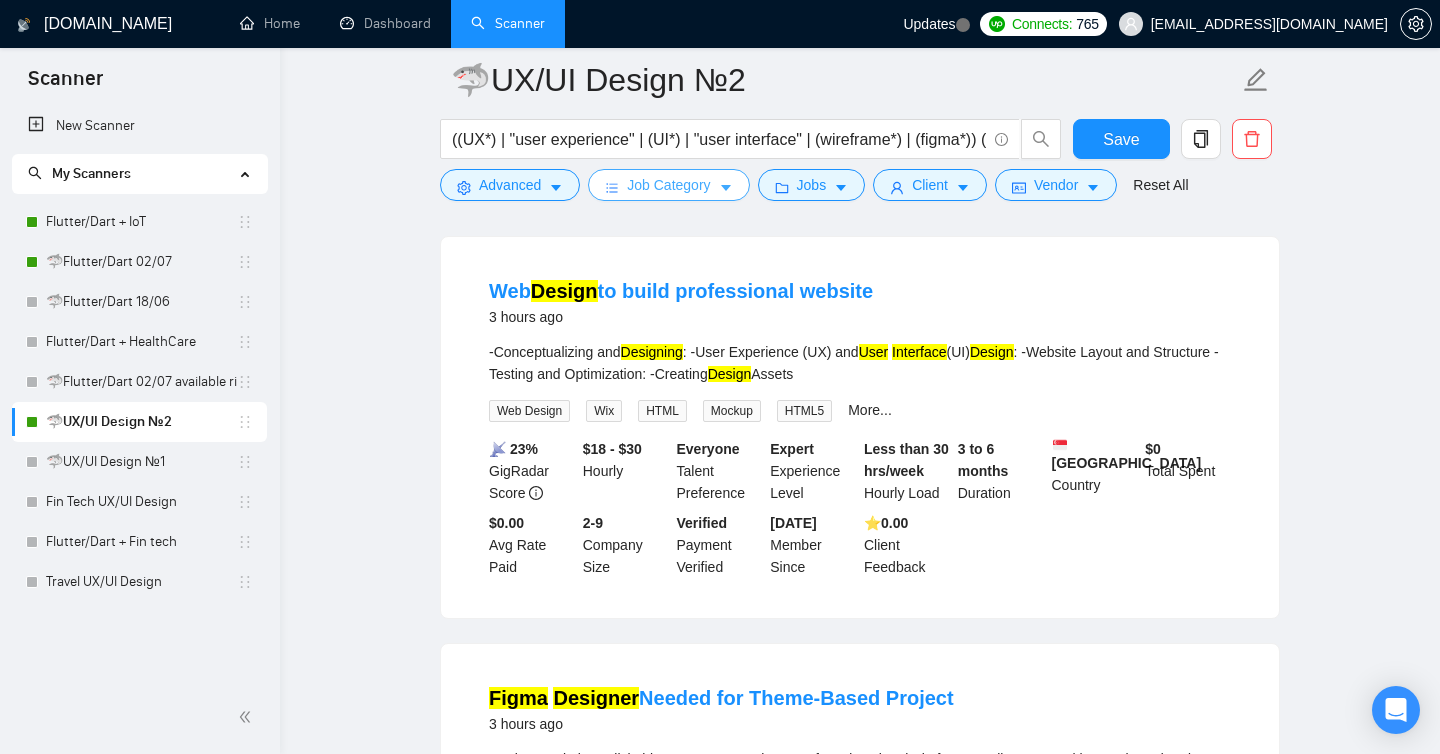 click on "Job Category" at bounding box center [668, 185] 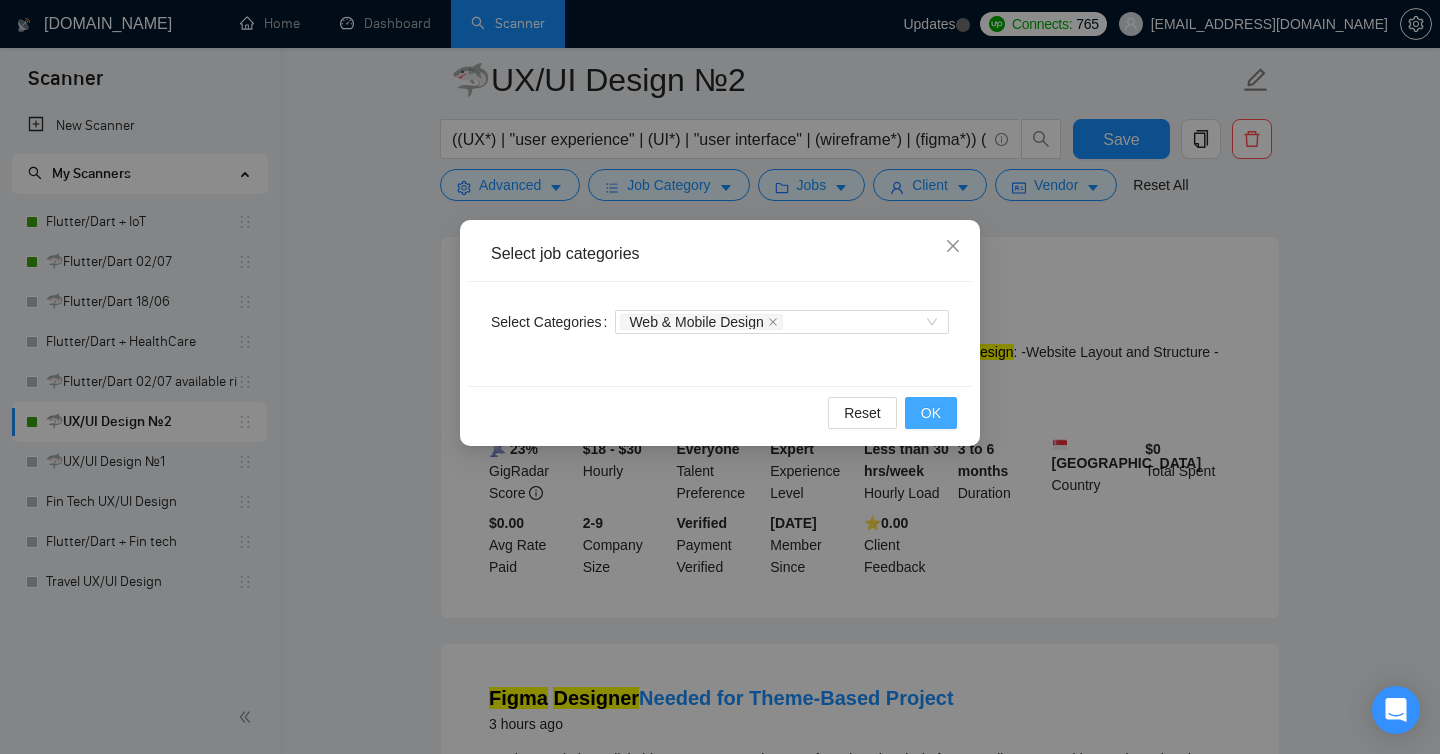 click on "OK" at bounding box center [931, 413] 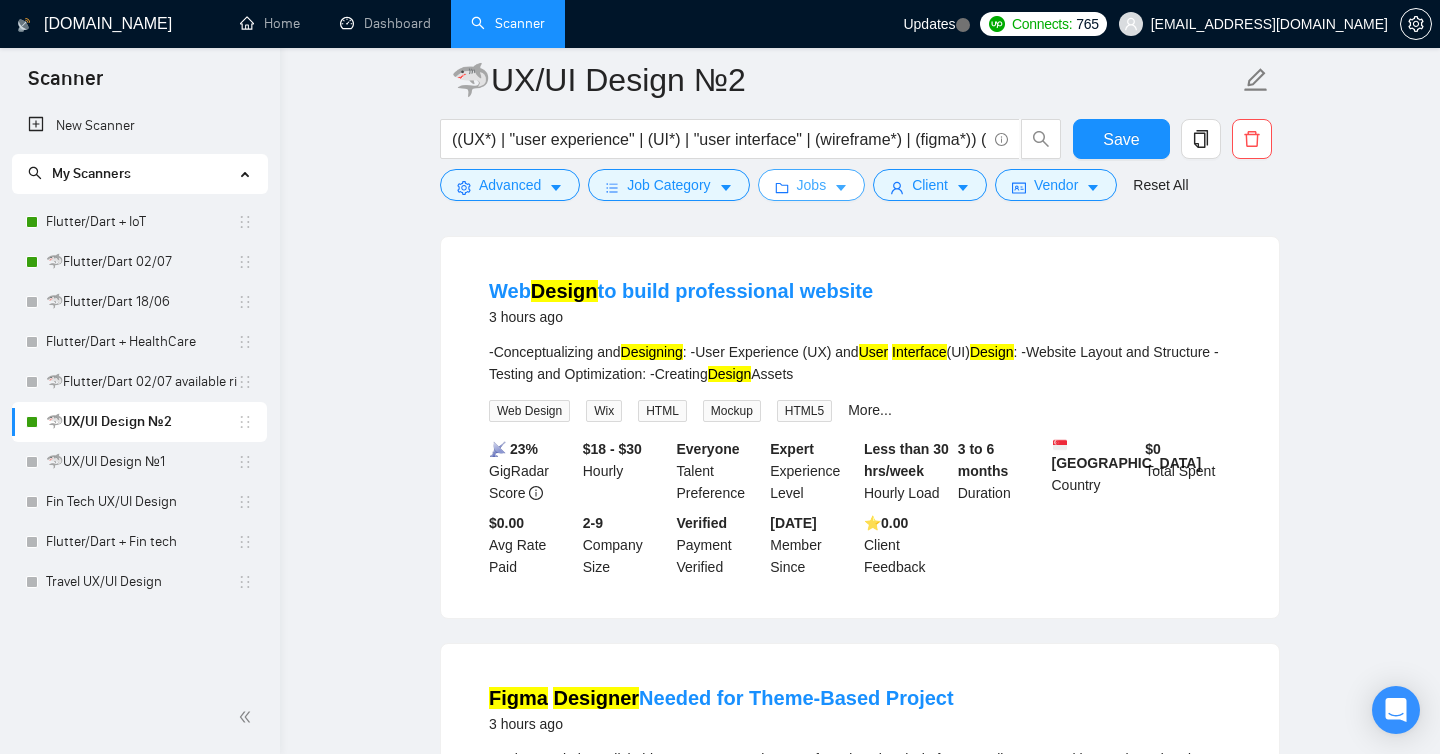 click on "Jobs" at bounding box center [812, 185] 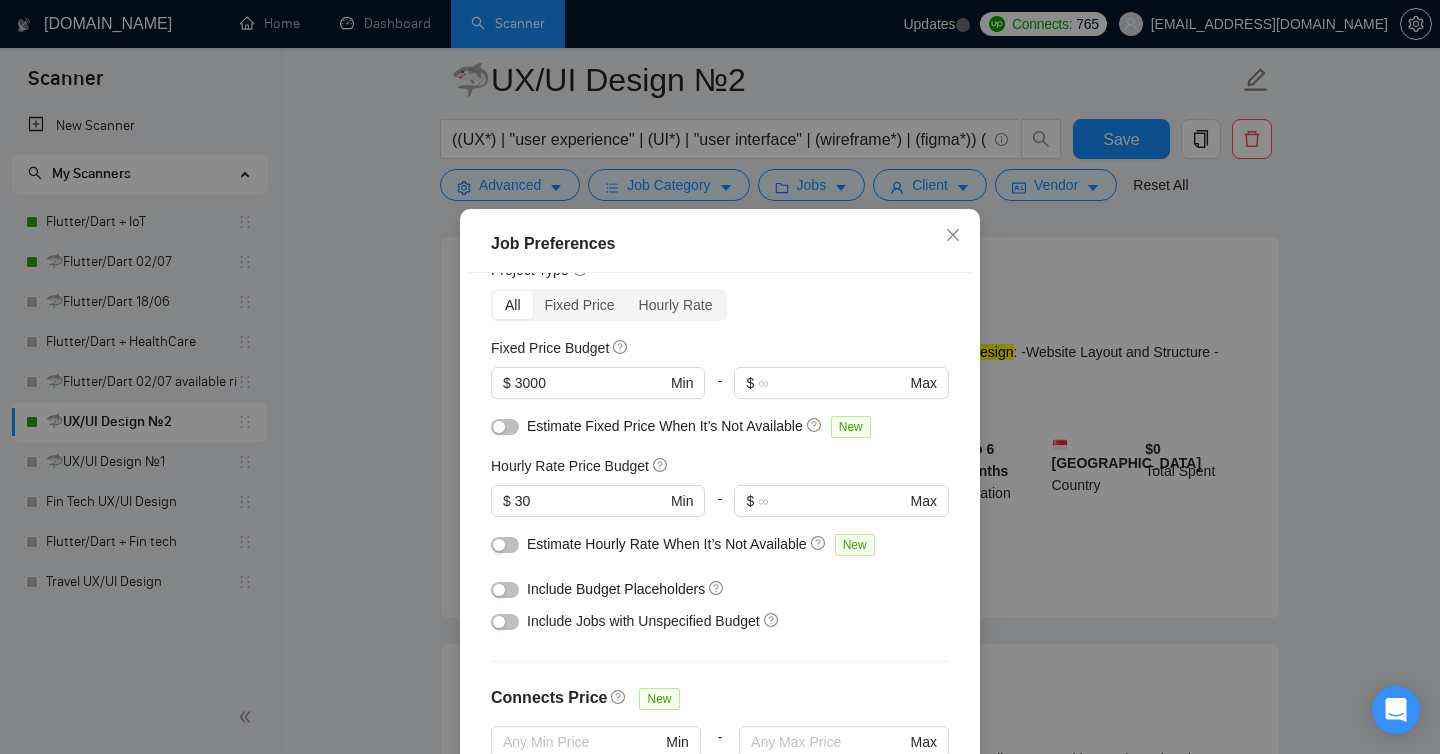 scroll, scrollTop: 92, scrollLeft: 0, axis: vertical 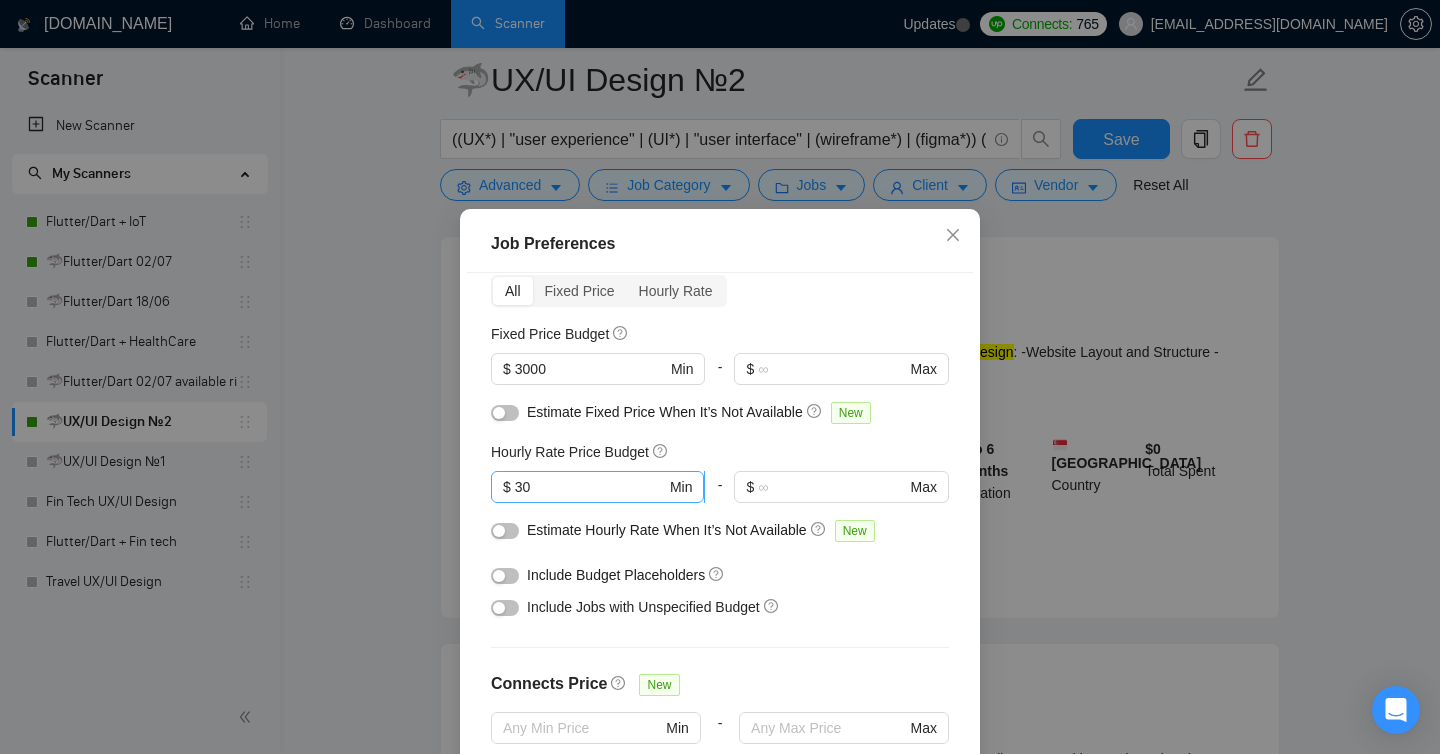 click on "30" at bounding box center [590, 487] 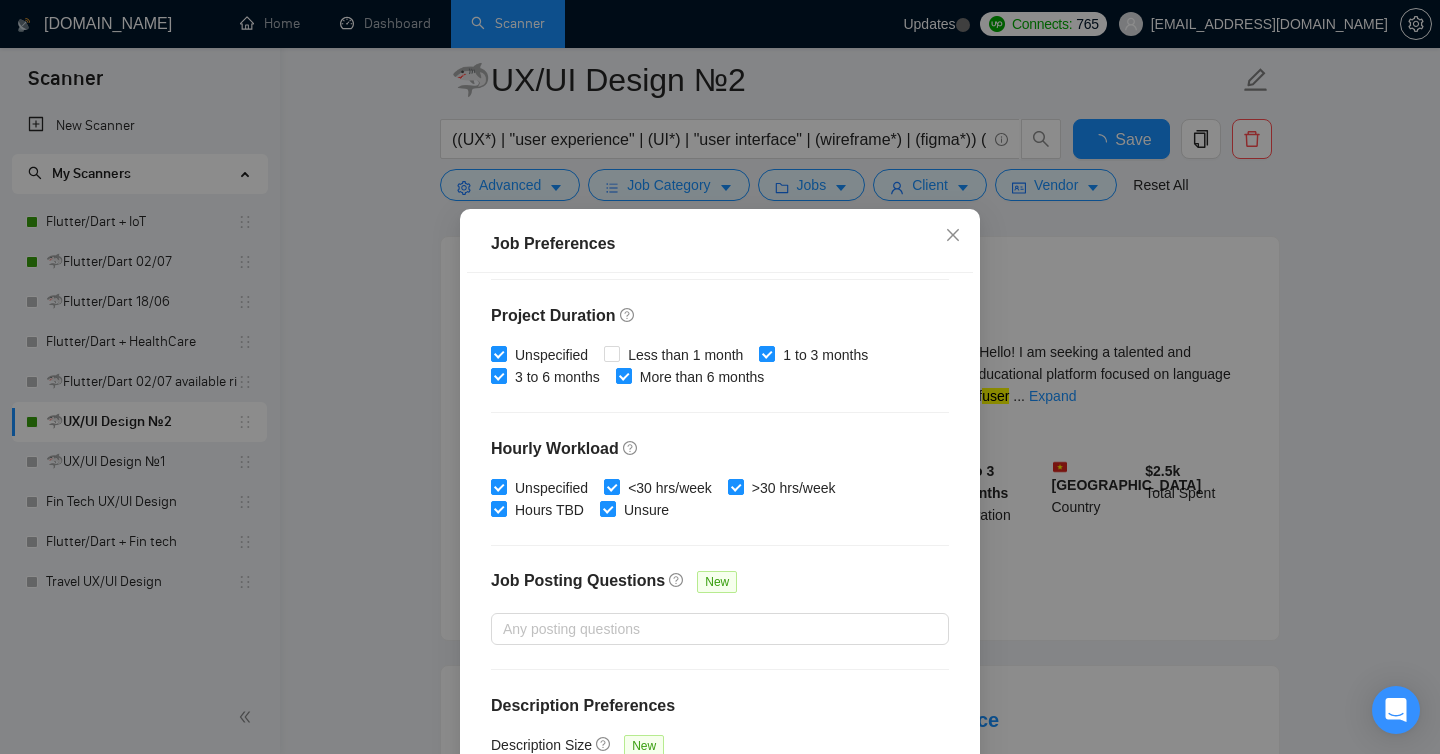scroll, scrollTop: 599, scrollLeft: 0, axis: vertical 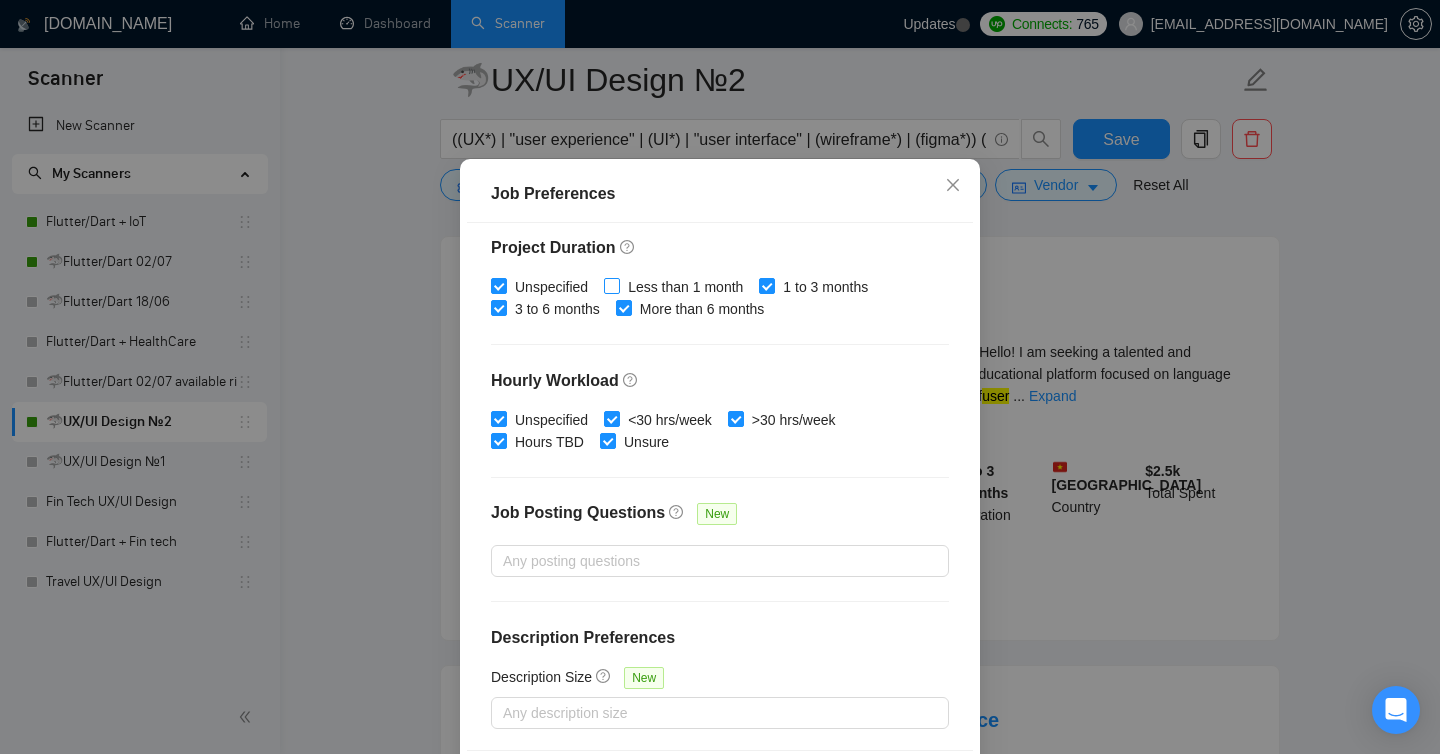 type on "35" 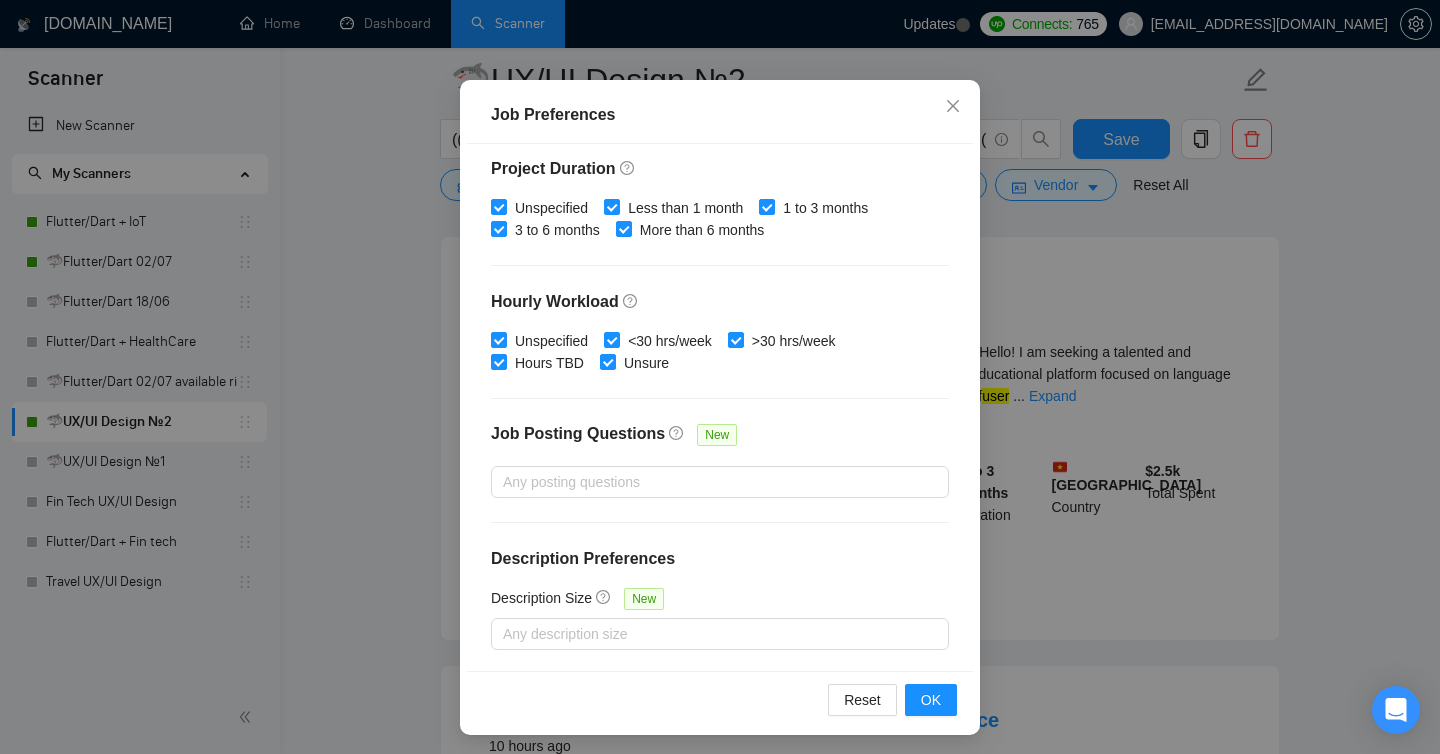 scroll, scrollTop: 134, scrollLeft: 0, axis: vertical 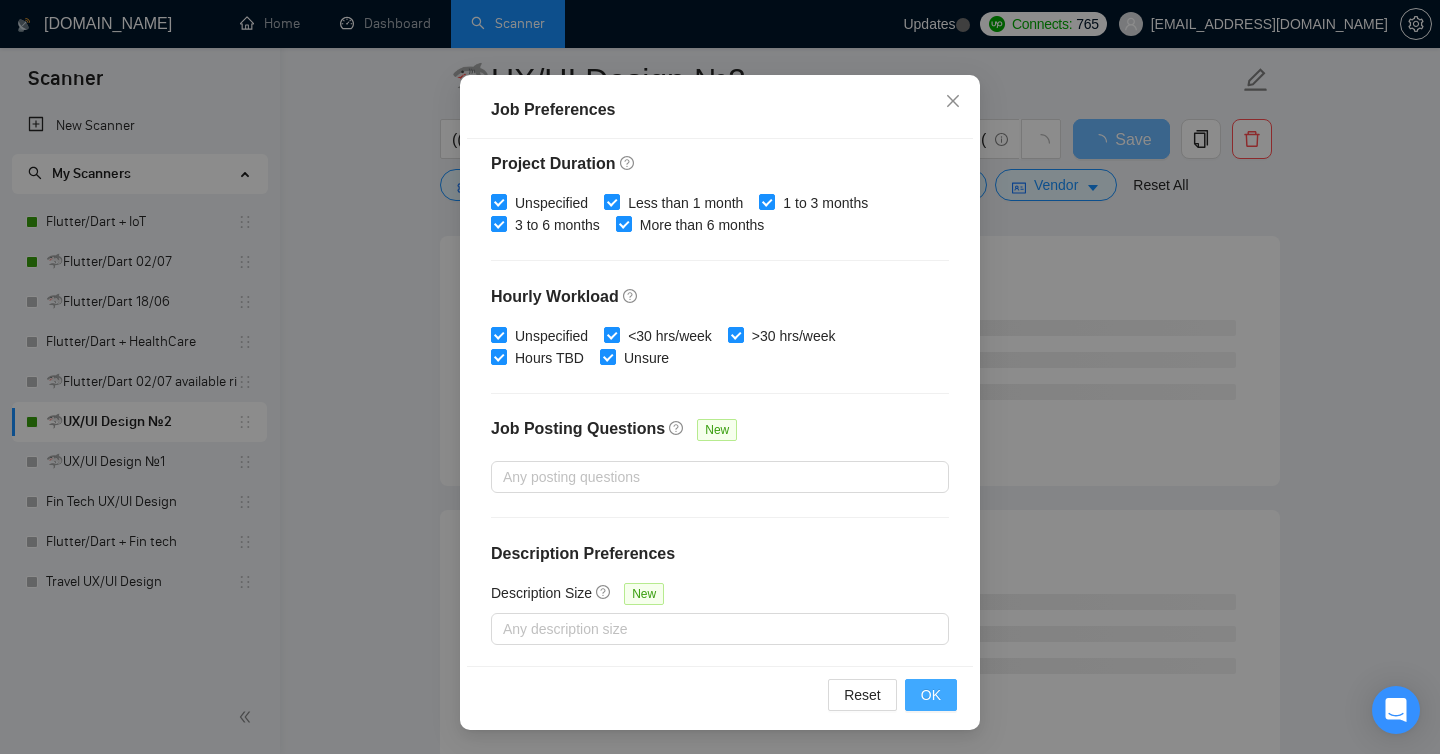 click on "OK" at bounding box center (931, 695) 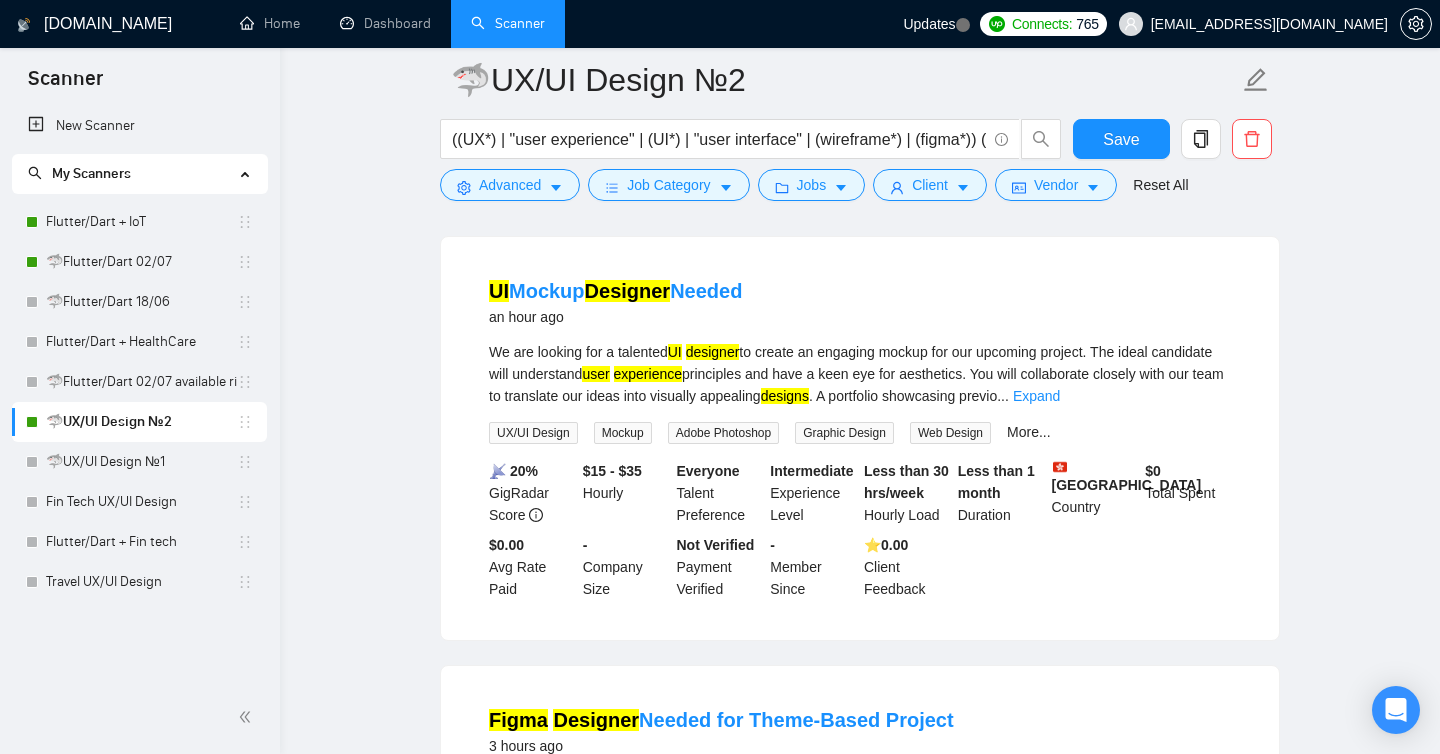 scroll, scrollTop: 46, scrollLeft: 0, axis: vertical 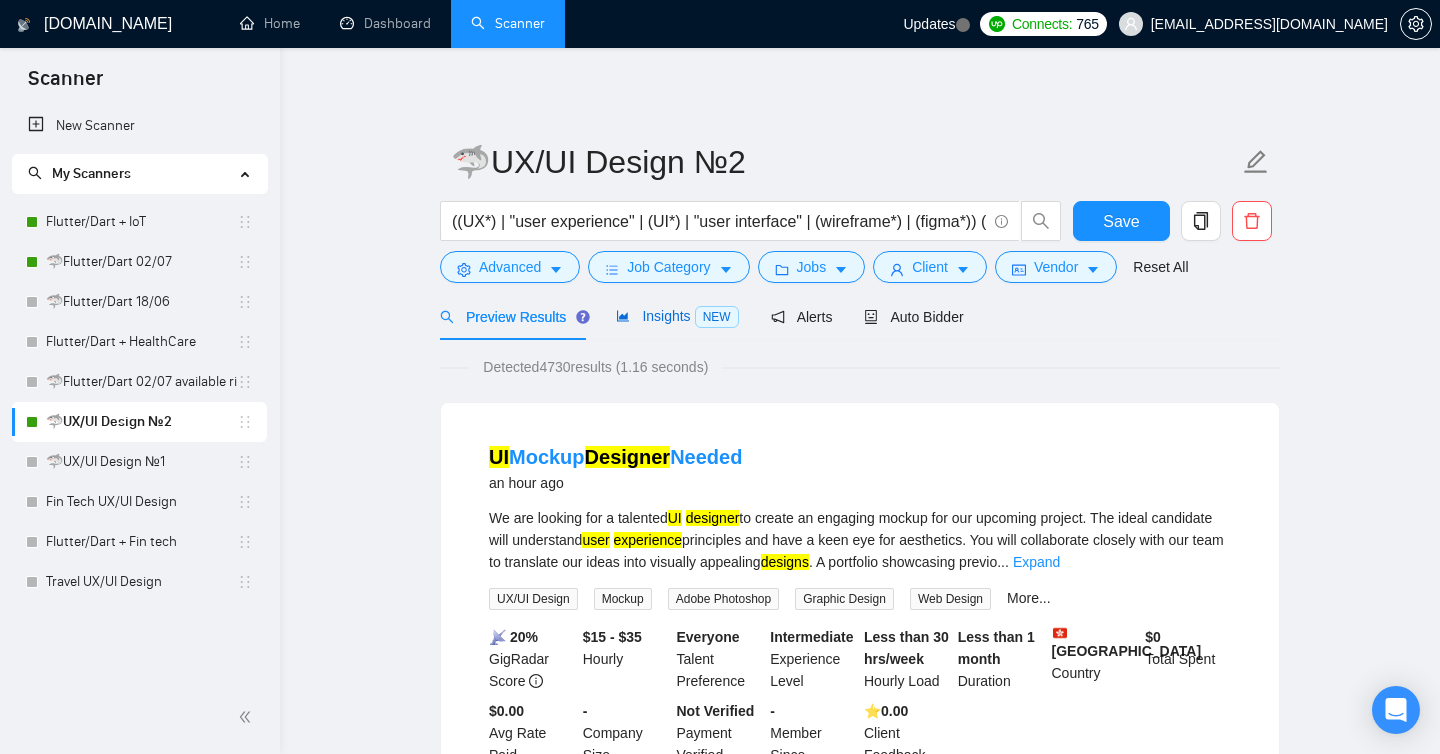 click on "Insights NEW" at bounding box center [677, 316] 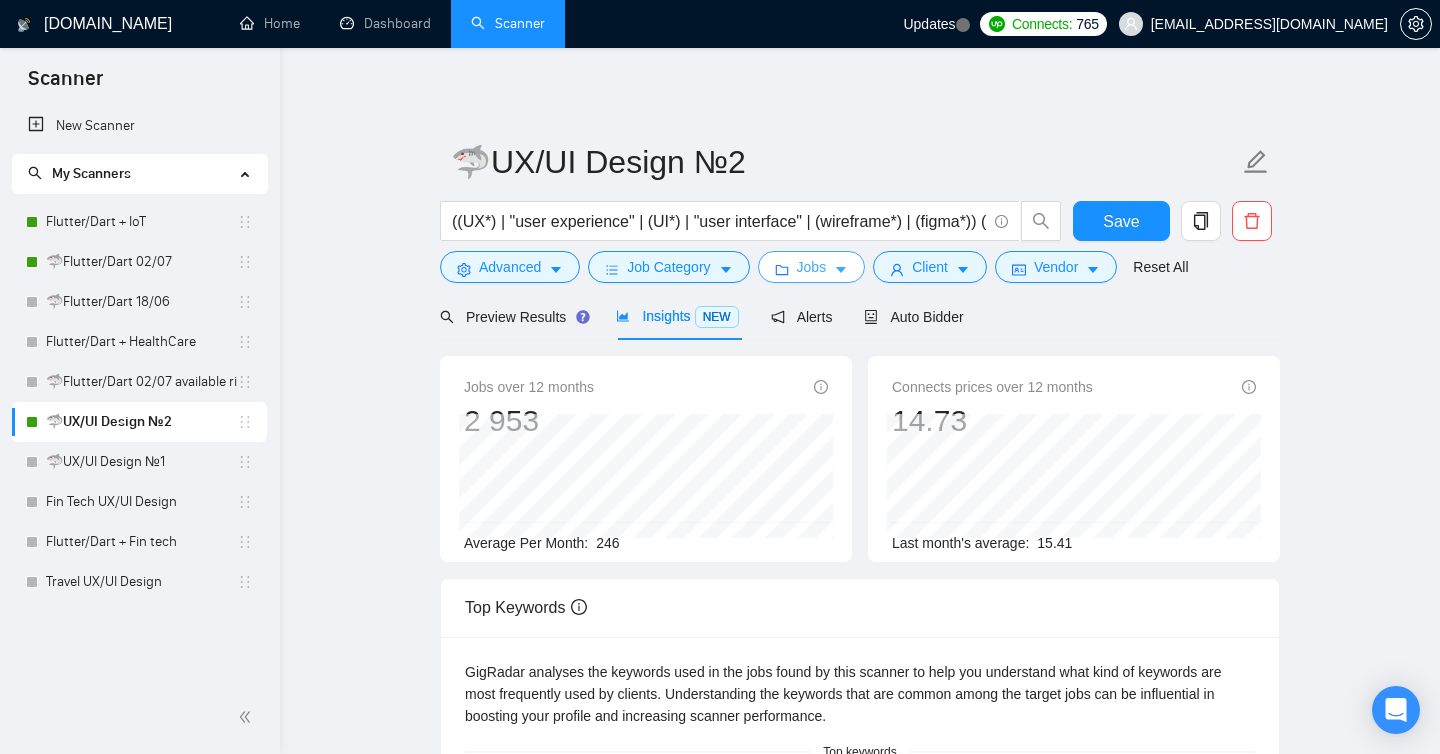 click on "Jobs" at bounding box center (812, 267) 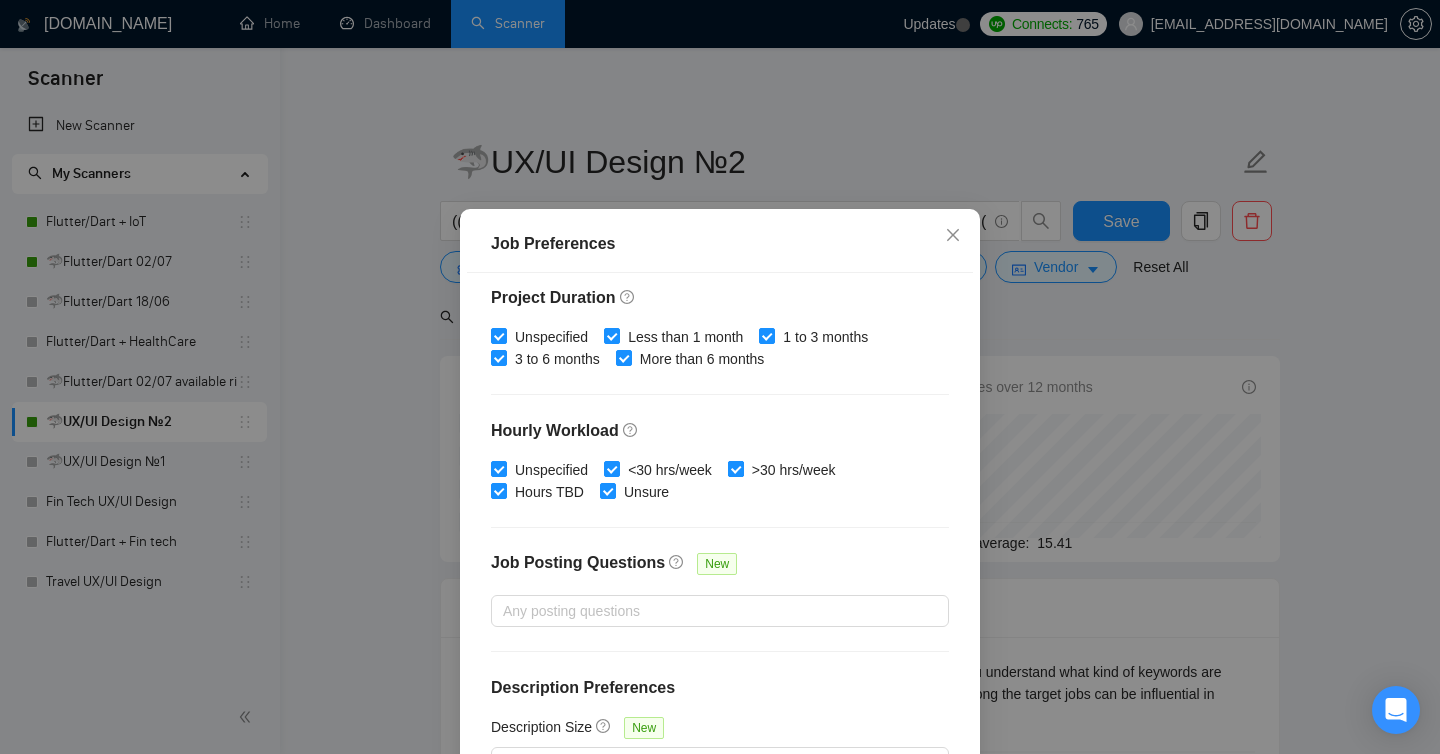 scroll, scrollTop: 134, scrollLeft: 0, axis: vertical 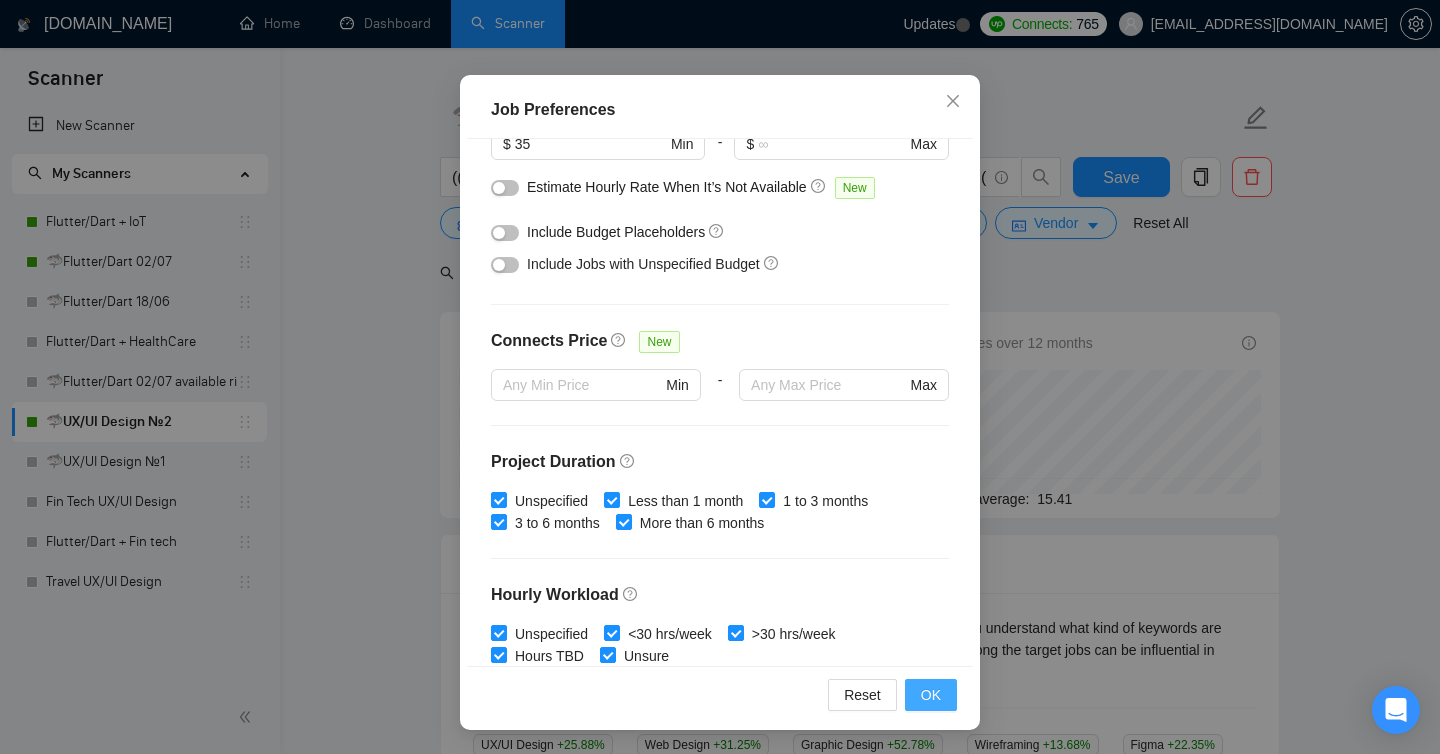 click on "OK" at bounding box center (931, 695) 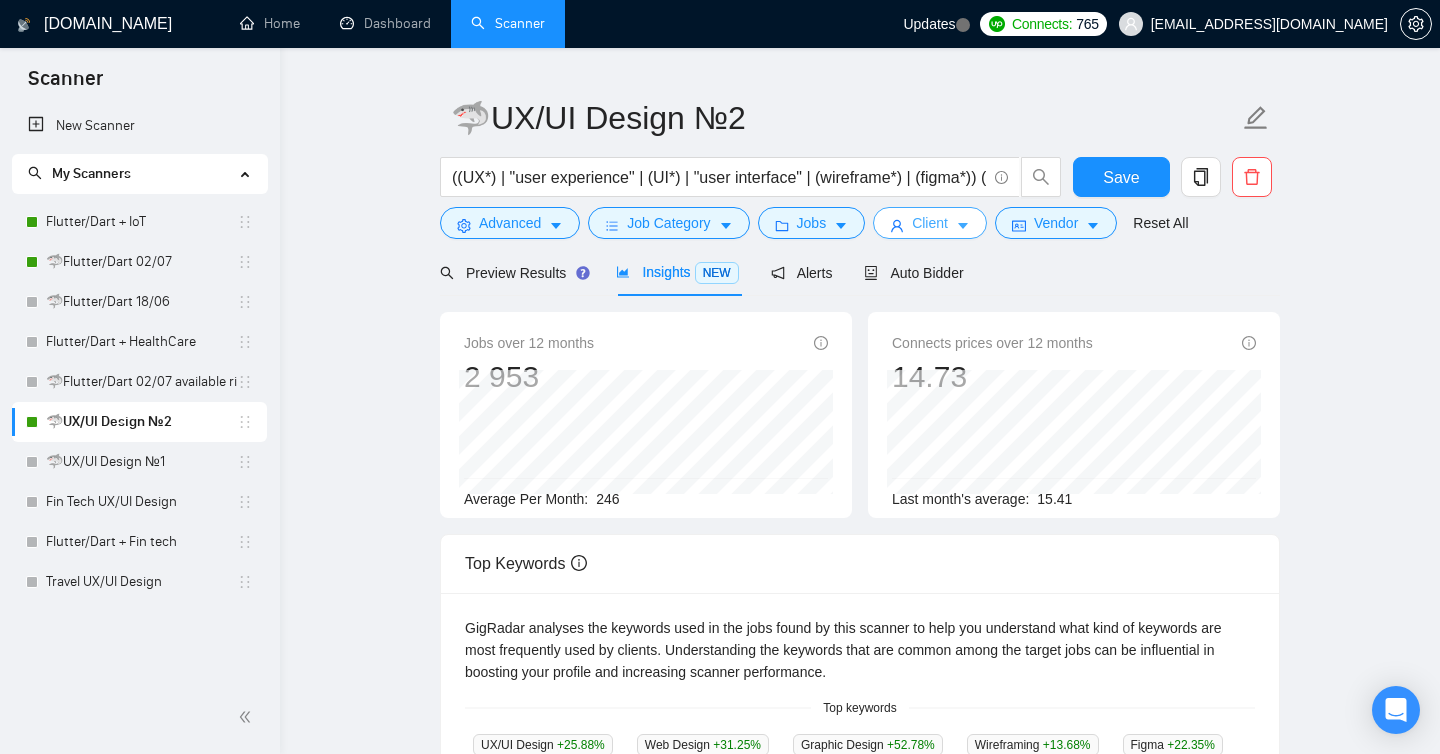 click on "Client" at bounding box center (930, 223) 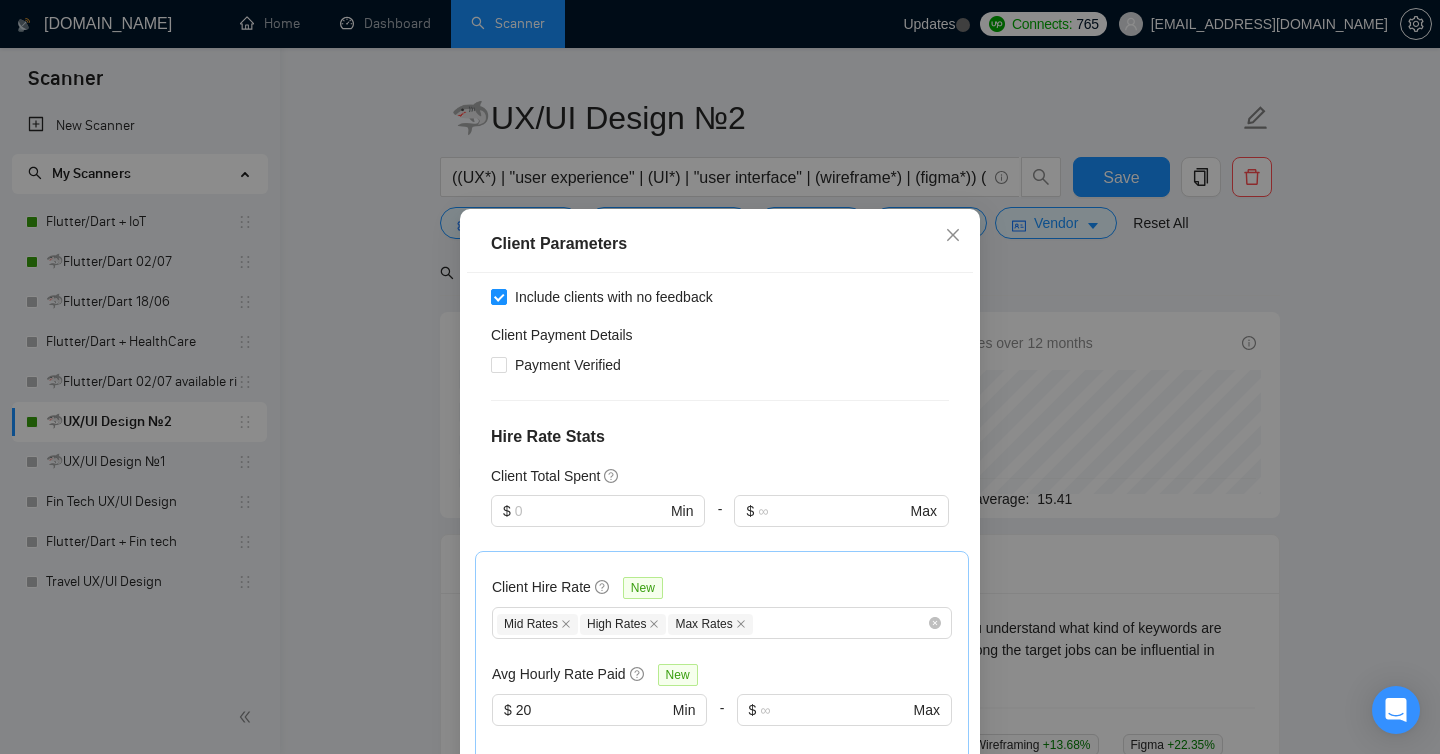 scroll, scrollTop: 379, scrollLeft: 0, axis: vertical 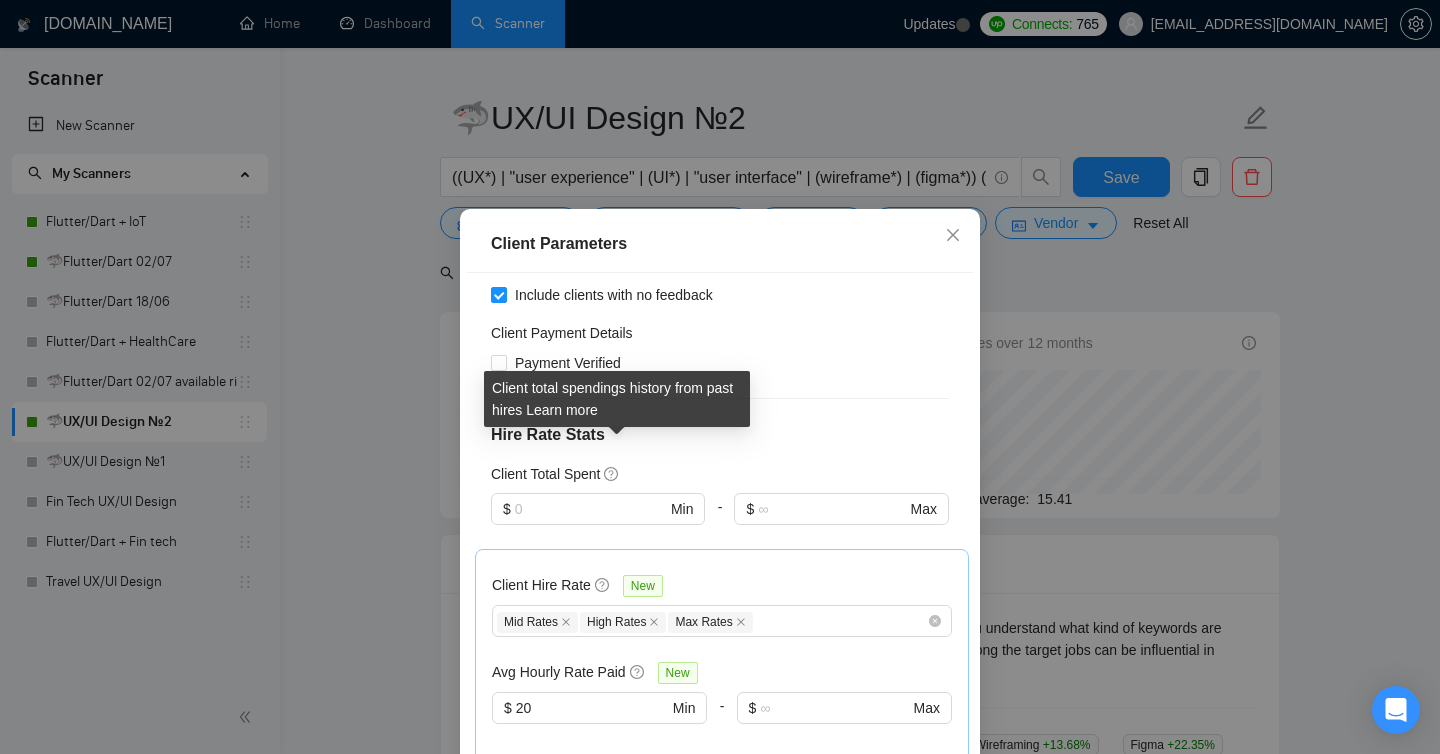 click 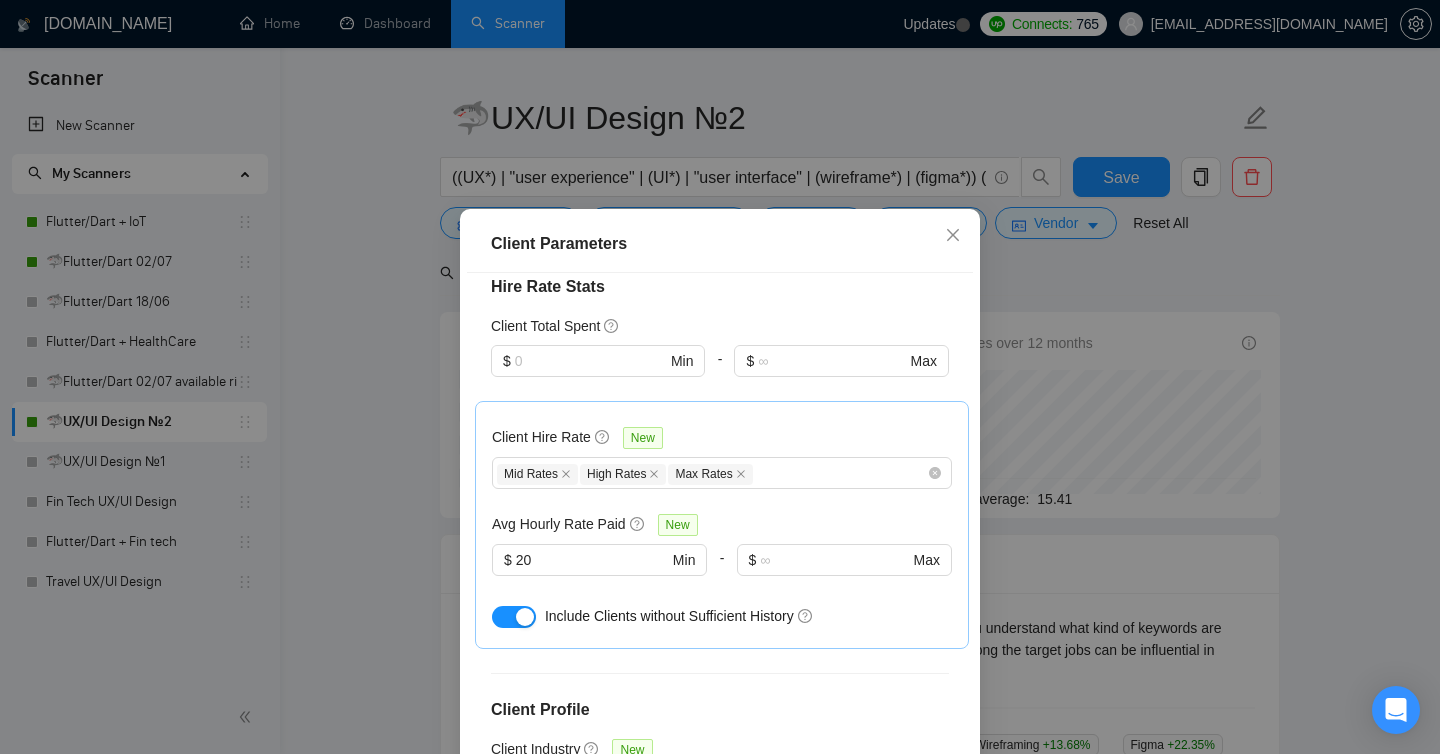 scroll, scrollTop: 533, scrollLeft: 0, axis: vertical 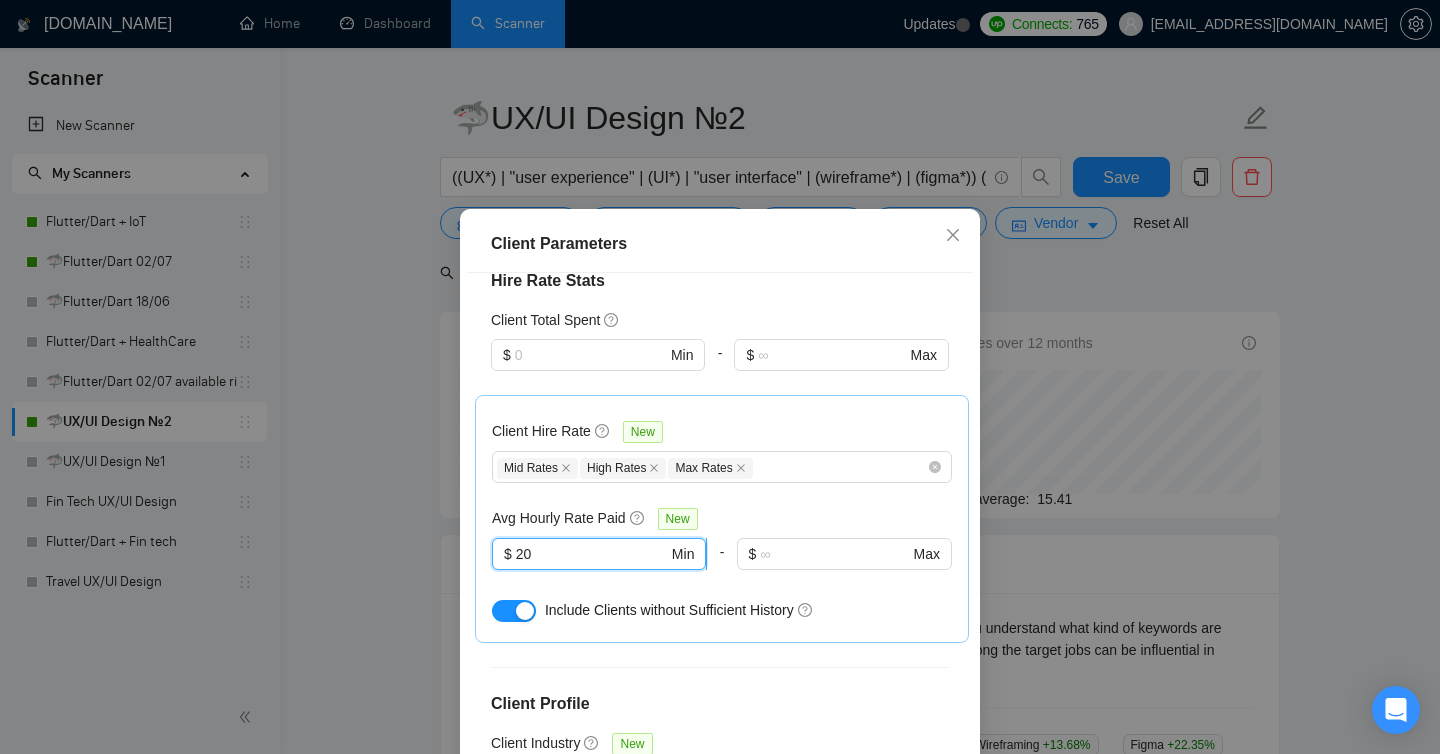 click on "20" at bounding box center (592, 554) 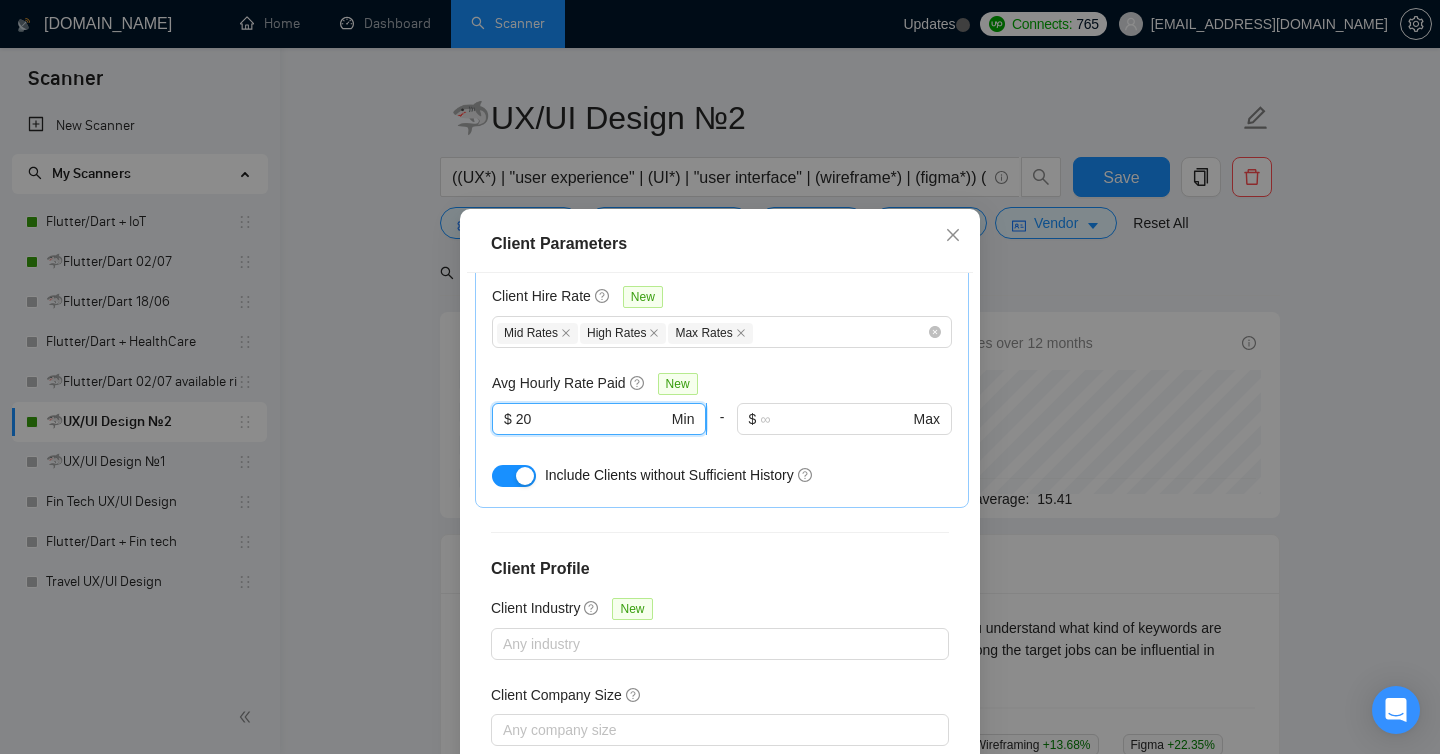 scroll, scrollTop: 718, scrollLeft: 0, axis: vertical 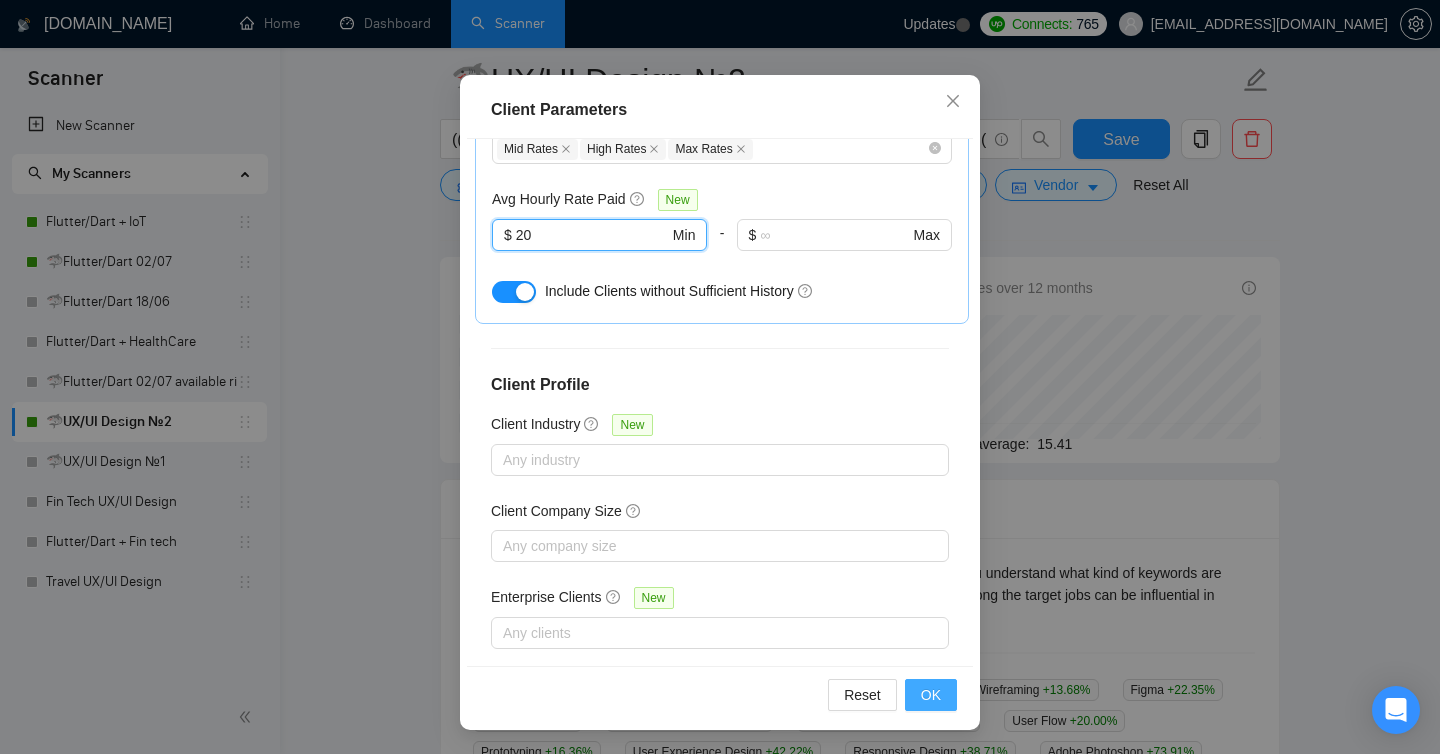click on "OK" at bounding box center (931, 695) 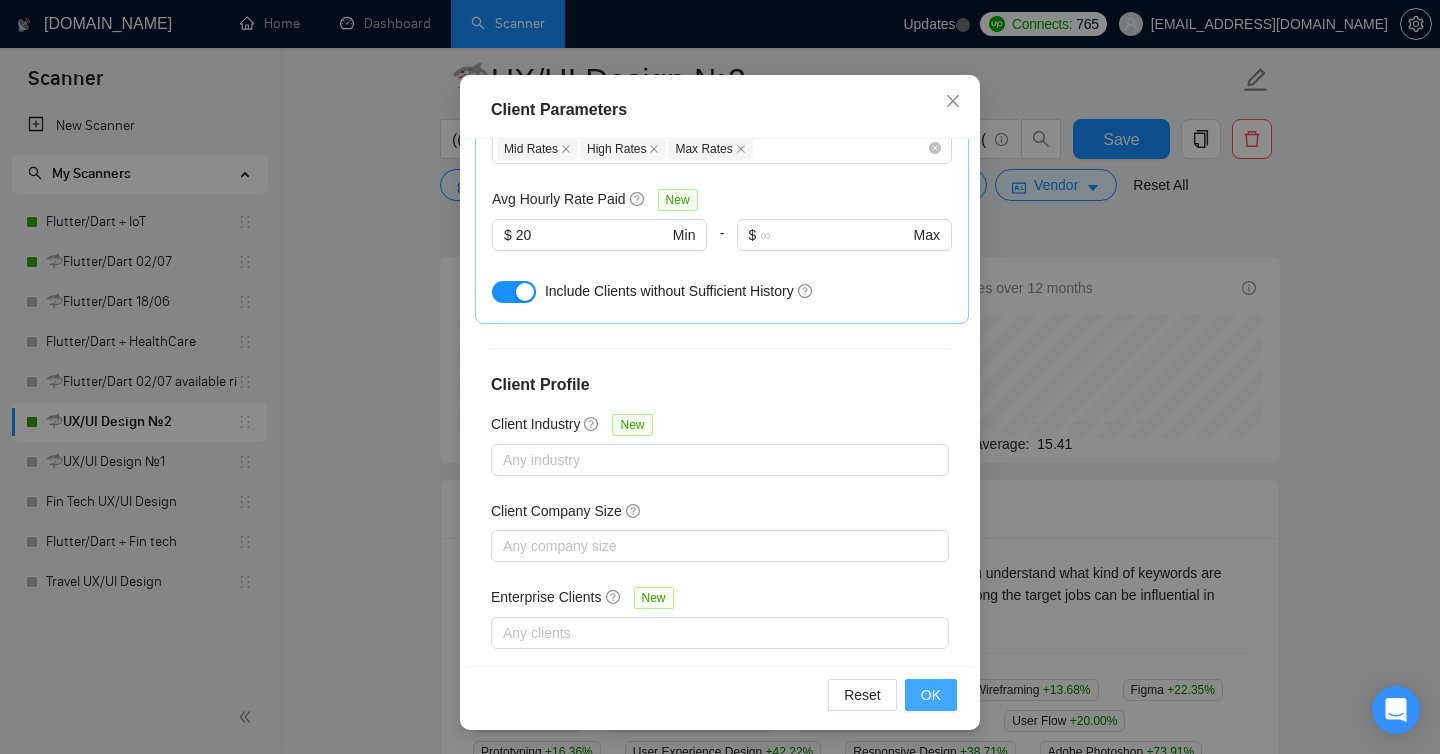 scroll, scrollTop: 46, scrollLeft: 0, axis: vertical 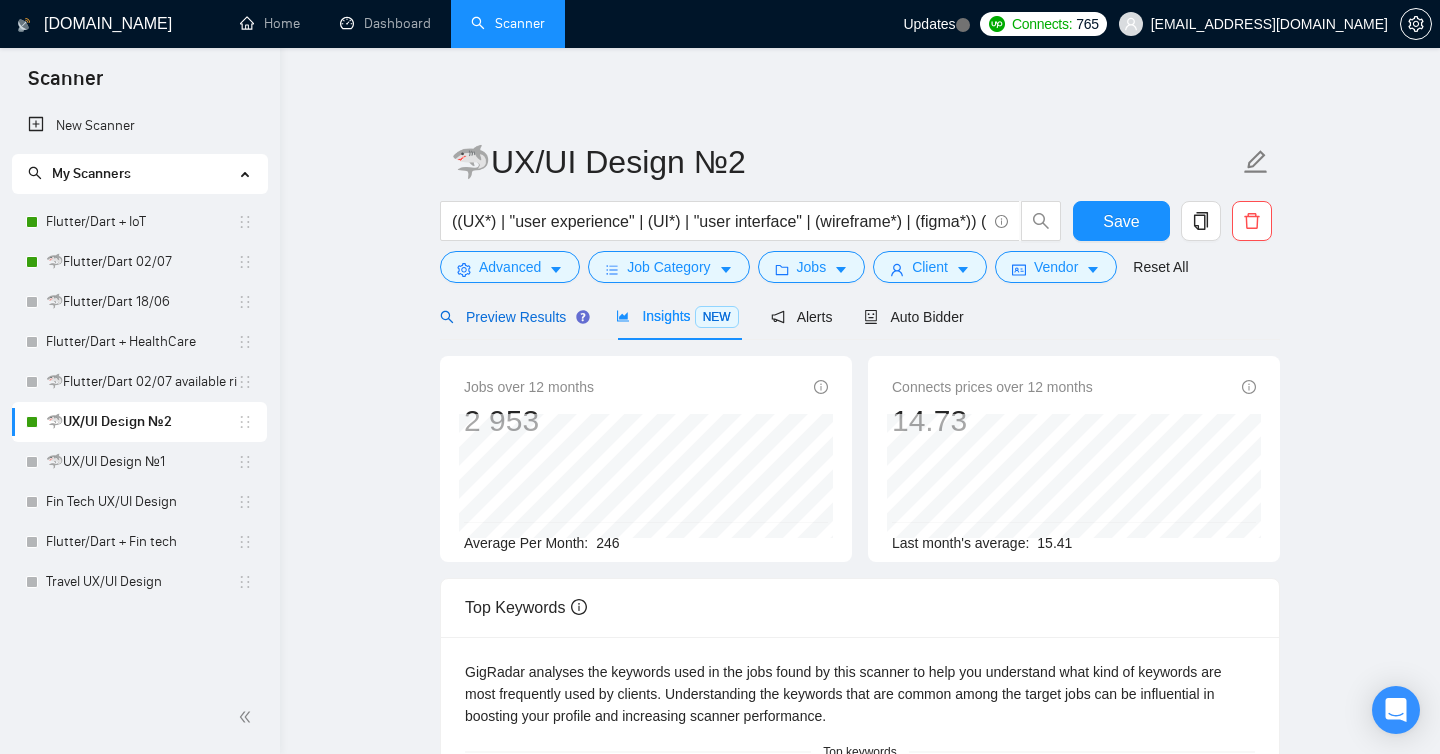 click on "Preview Results" at bounding box center (512, 317) 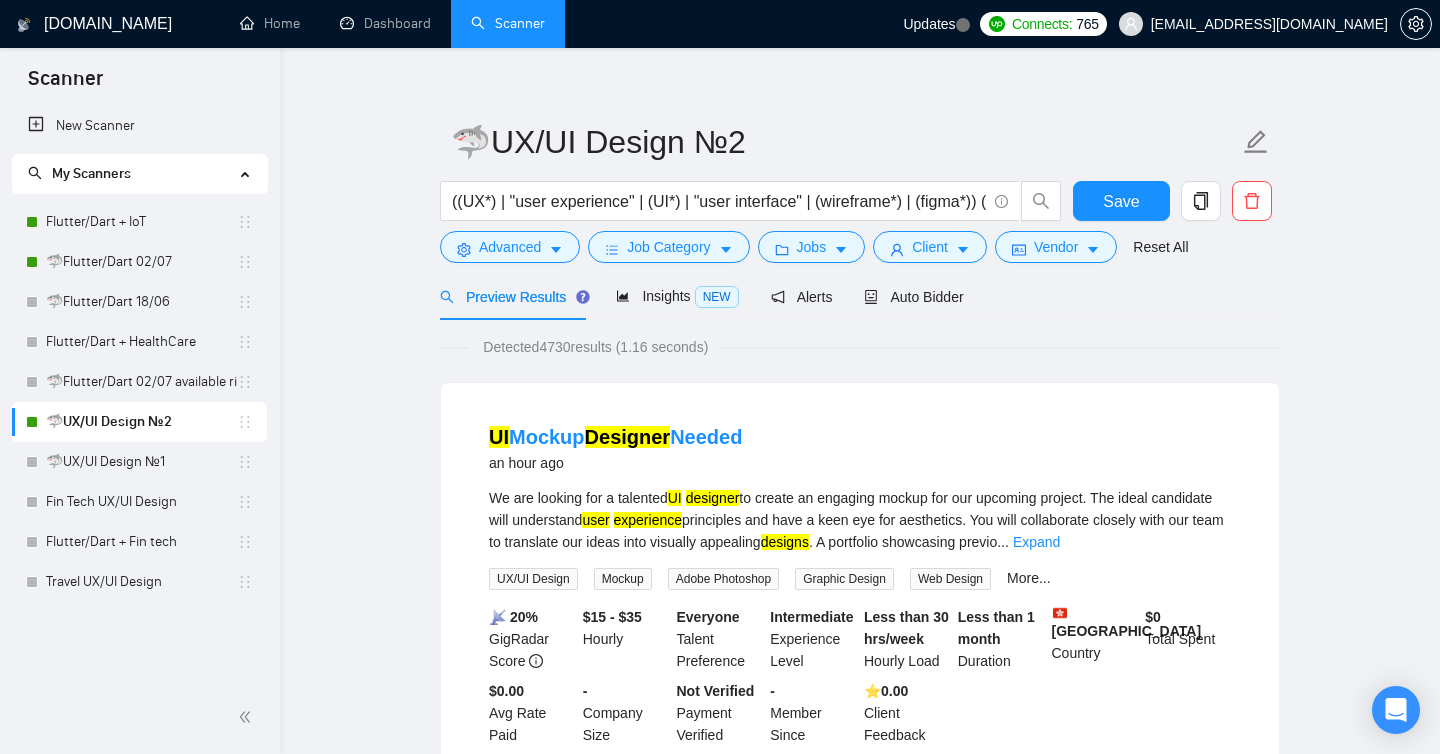 scroll, scrollTop: 24, scrollLeft: 0, axis: vertical 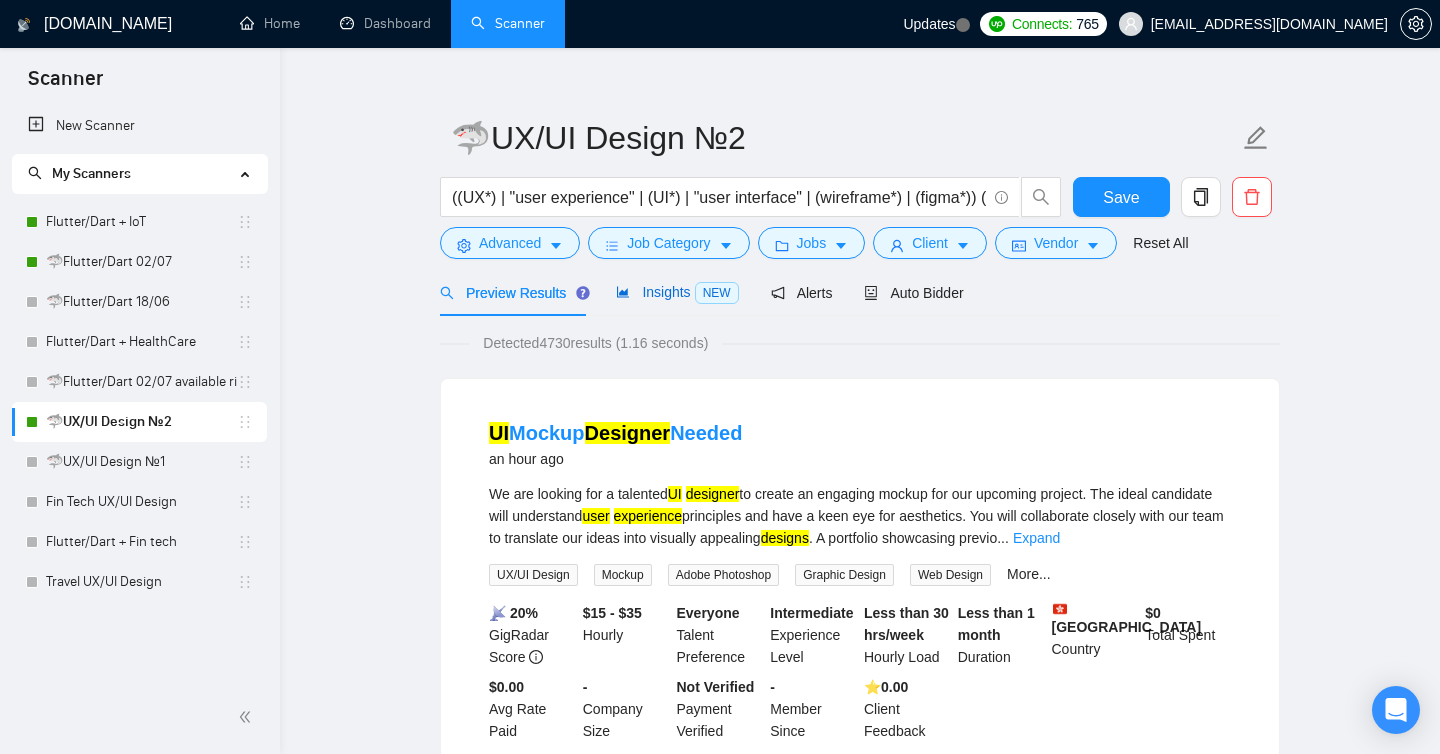 click on "Insights NEW" at bounding box center [677, 292] 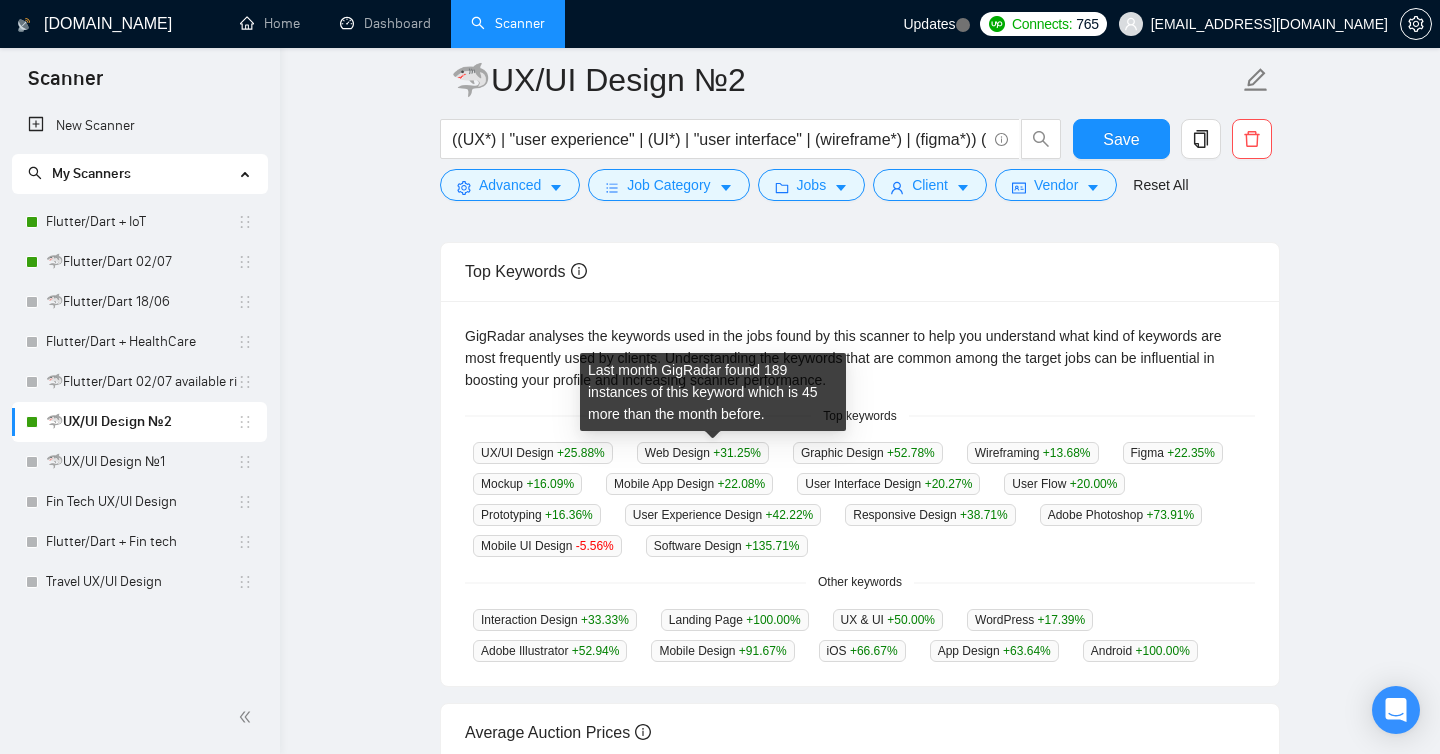 scroll, scrollTop: 351, scrollLeft: 0, axis: vertical 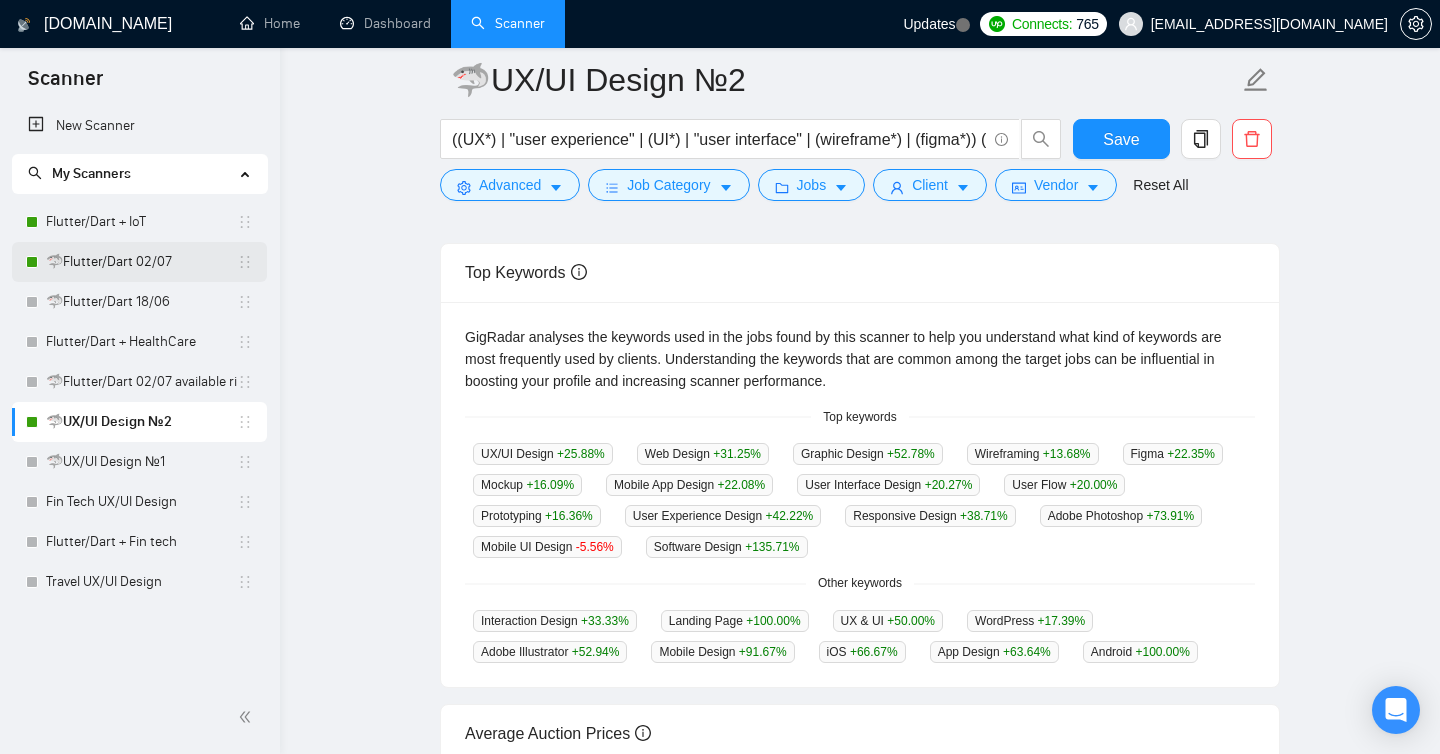 click on "🦈Flutter/Dart 02/07" at bounding box center [141, 262] 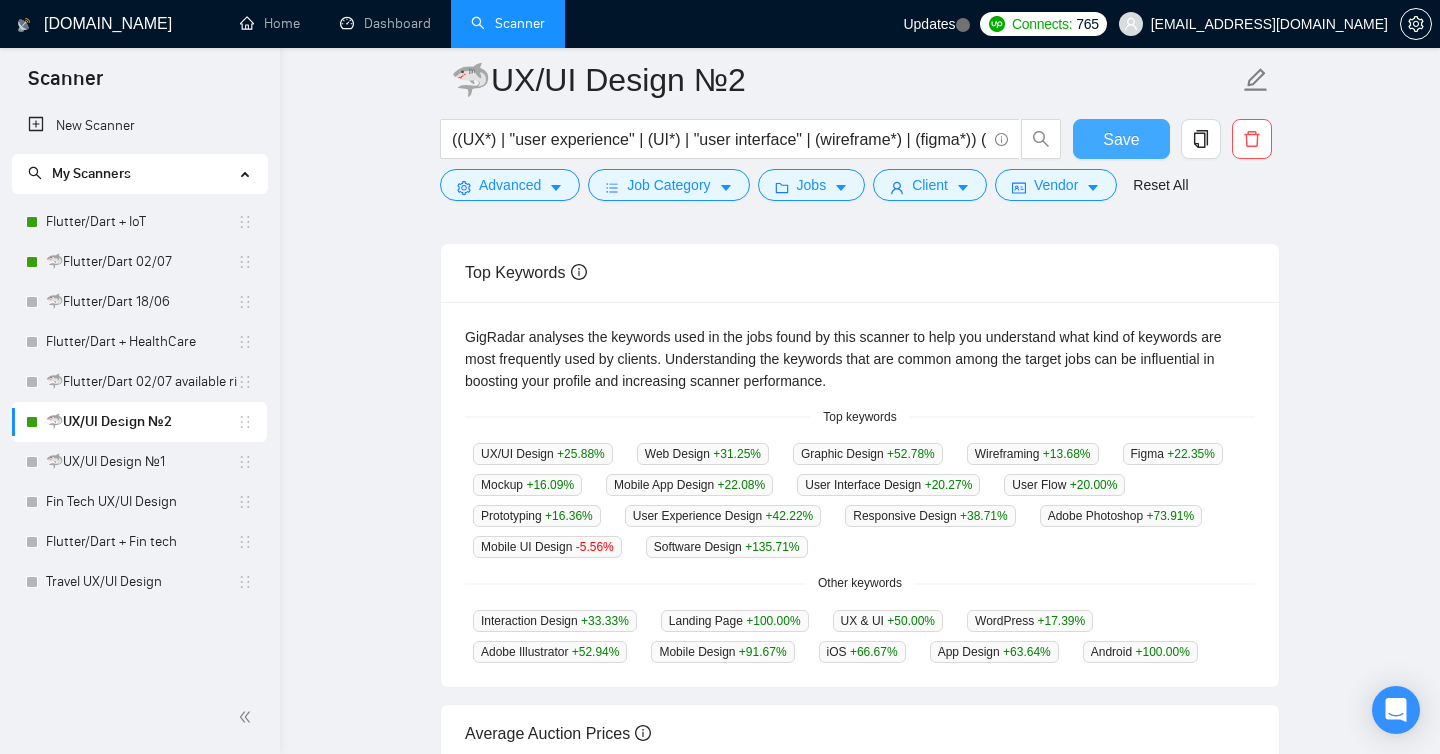 click on "Save" at bounding box center (1121, 139) 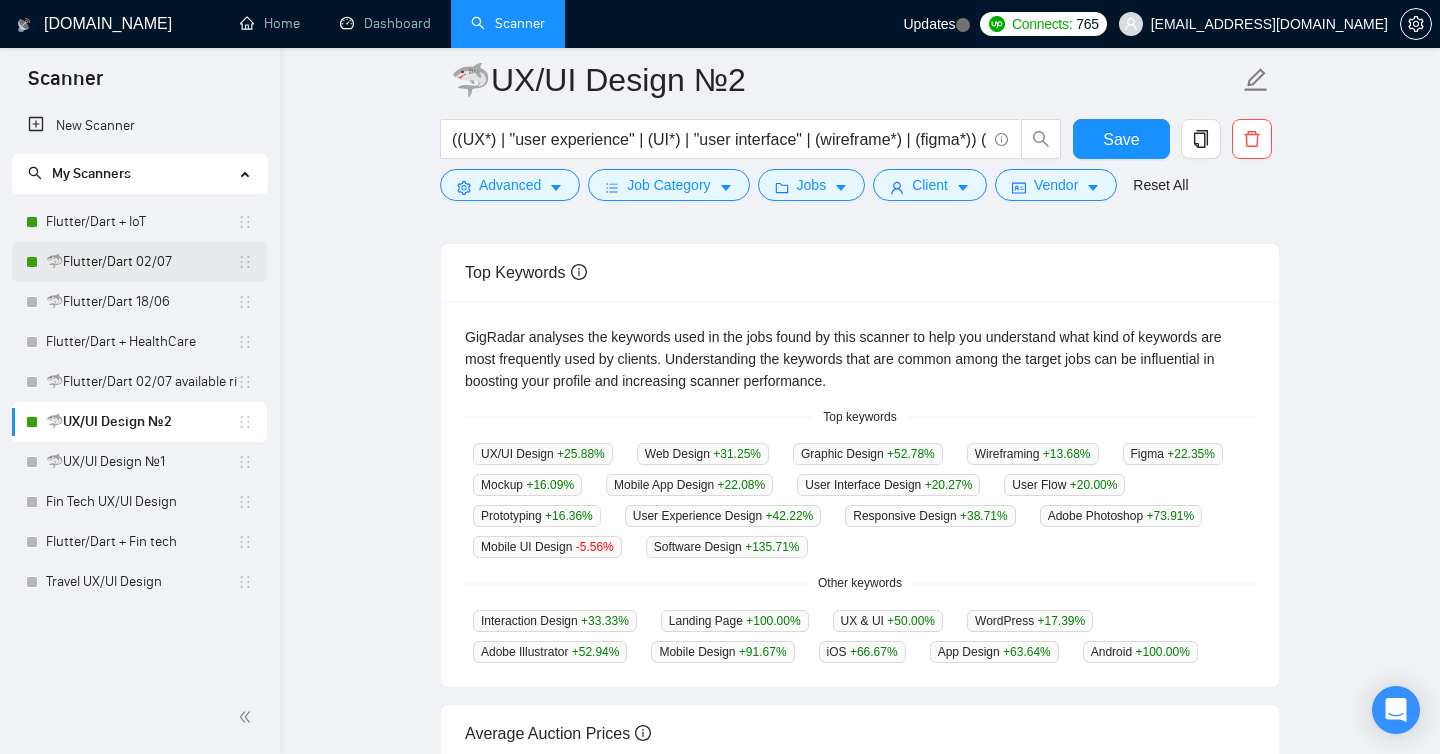 click on "🦈Flutter/Dart 02/07" at bounding box center (141, 262) 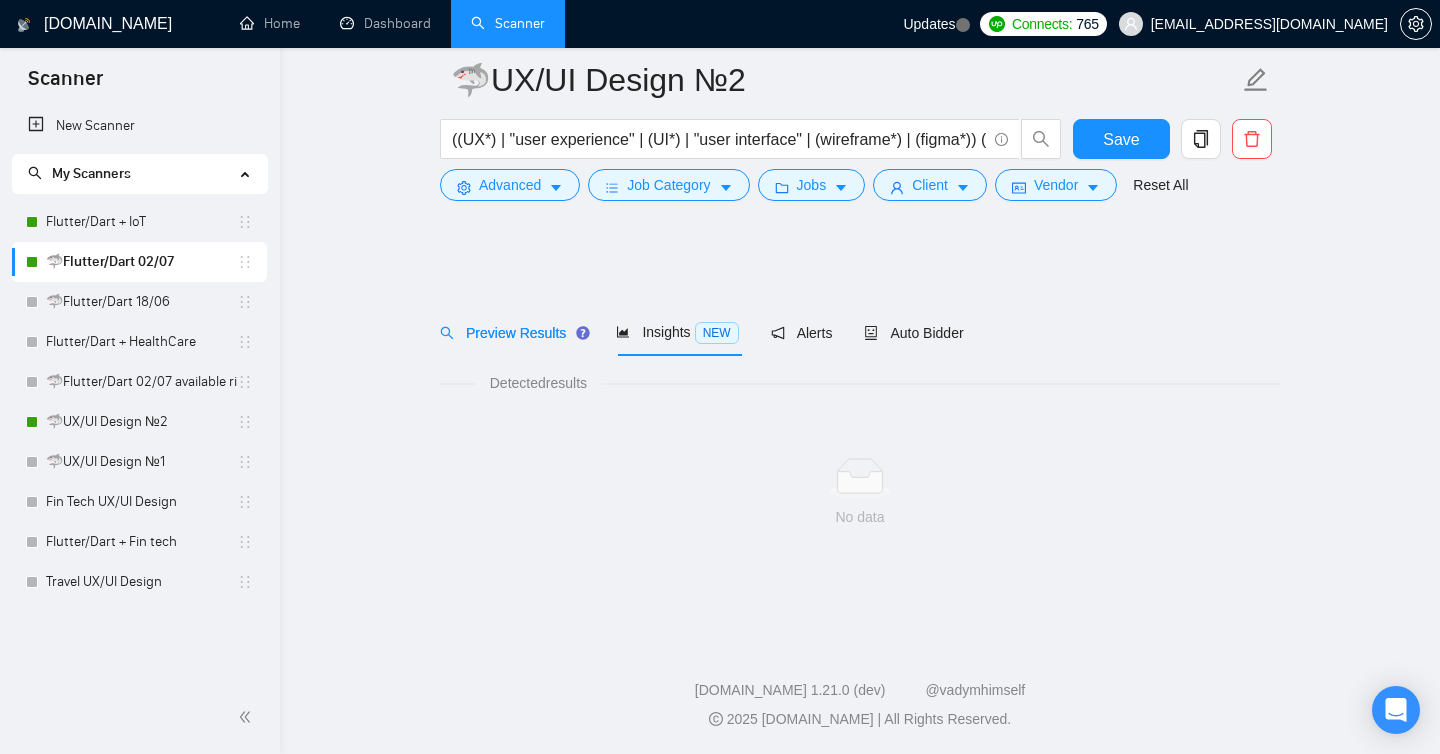 scroll, scrollTop: 0, scrollLeft: 0, axis: both 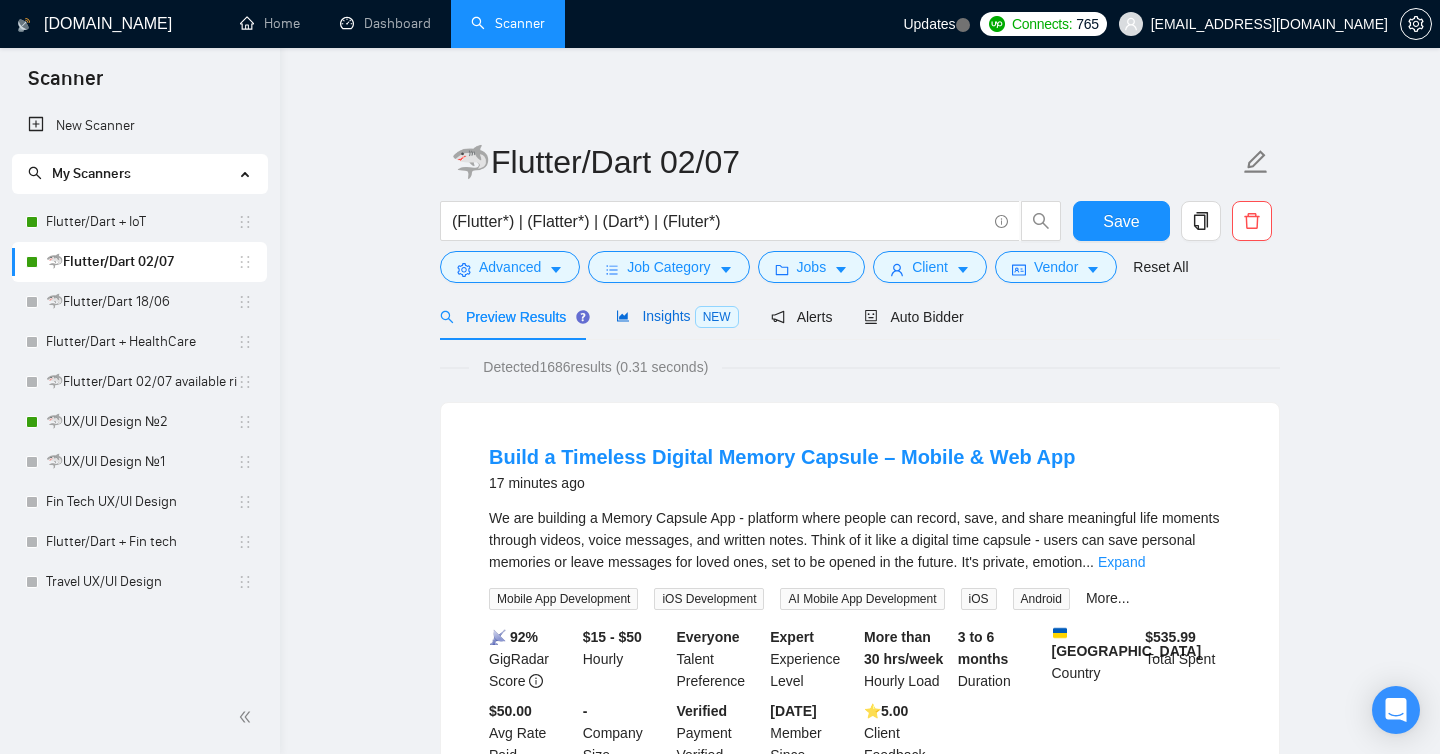 click on "Insights NEW" at bounding box center [677, 316] 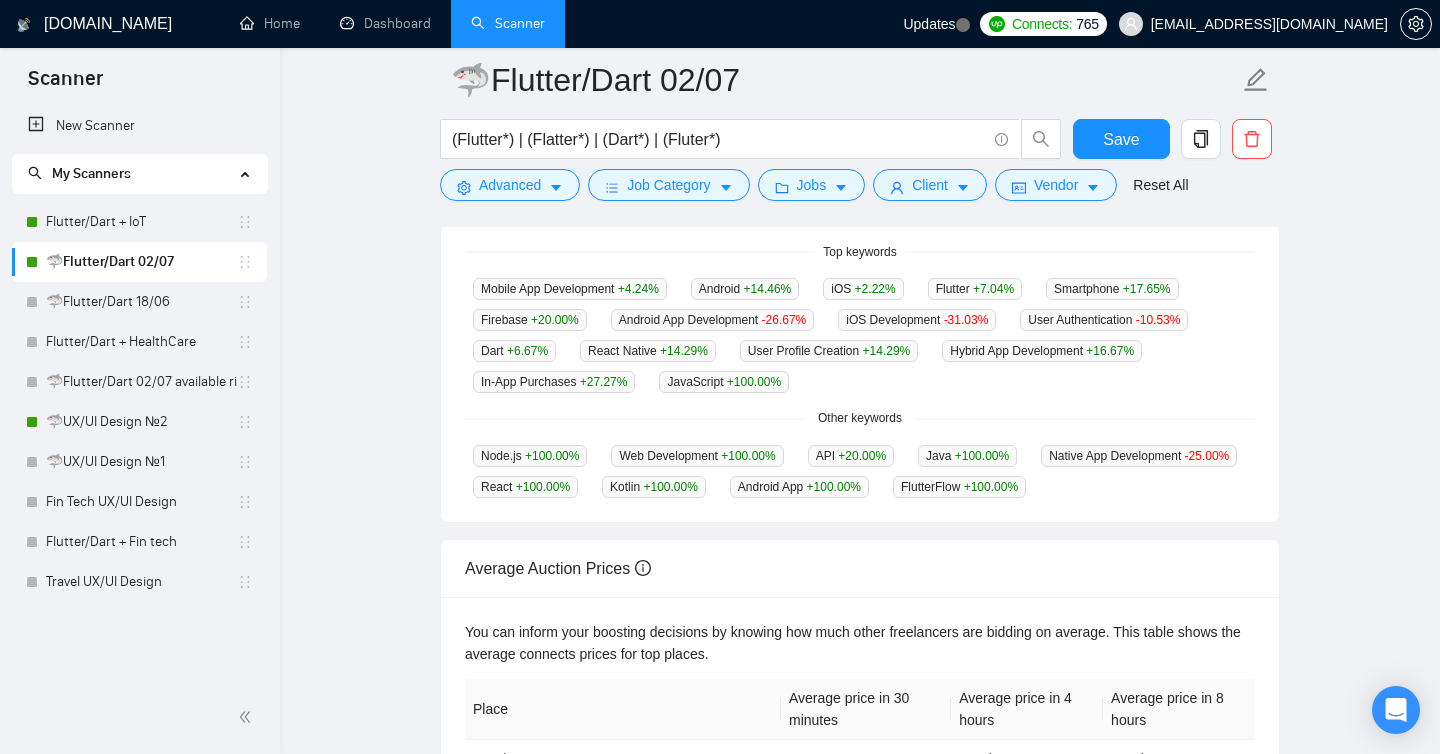 scroll, scrollTop: 509, scrollLeft: 0, axis: vertical 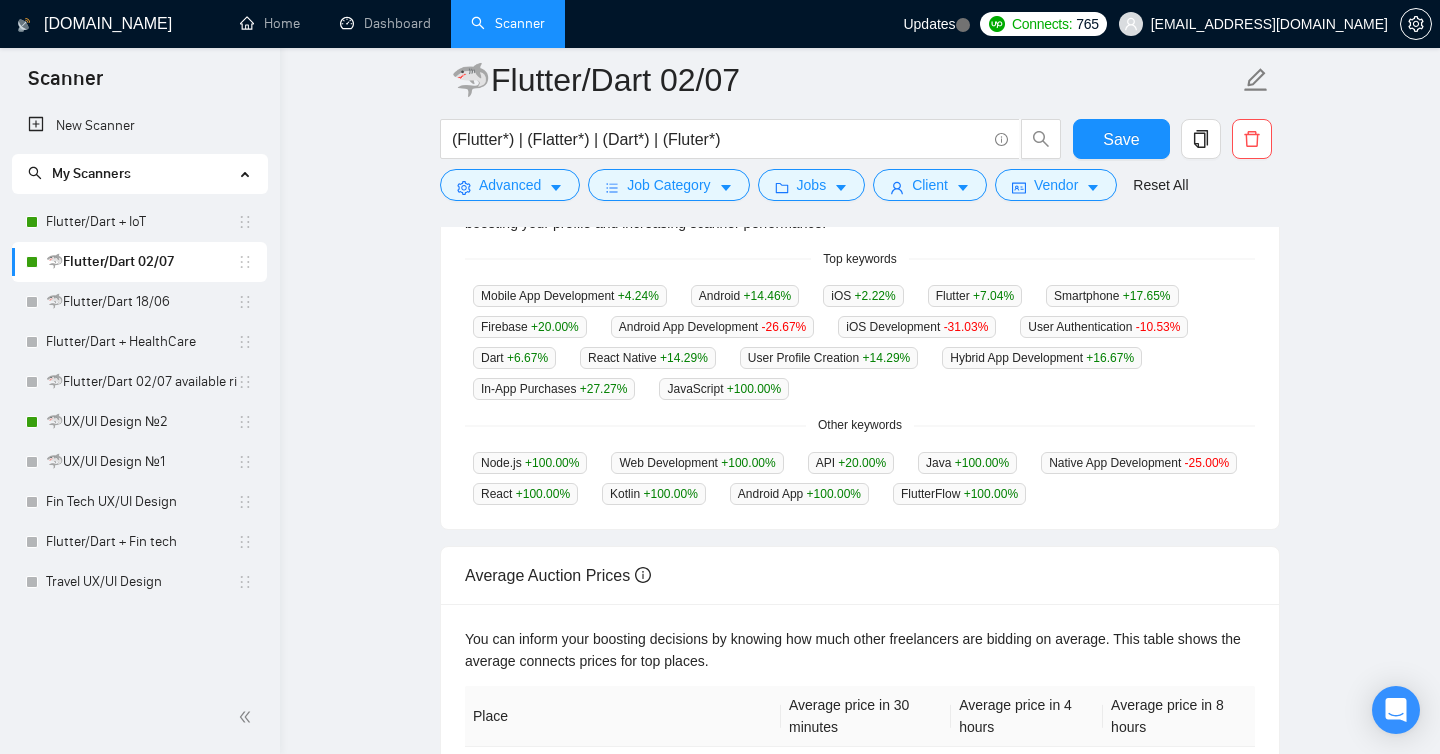click on "🦈Flutter/Dart 02/07 (Flutter*) | (Flatter*) | (Dart*) | (Fluter*) Save Advanced   Job Category   Jobs   Client   Vendor   Reset All Preview Results Insights NEW Alerts Auto Bidder Jobs over 12 months 1 122   Average Per Month: 94 Connects prices over 12 months 15.58   Last month's average: 15.53 Top Keywords GigRadar analyses the keywords used in the jobs found by this scanner to help you understand what kind of keywords are most frequently used by clients. Understanding the keywords that are common among the target jobs can be influential in boosting your profile and increasing scanner performance. Top keywords Mobile App Development   +4.24 % Android   +14.46 % iOS   +2.22 % Flutter   +7.04 % Smartphone   +17.65 % Firebase   +20.00 % Android App Development   -26.67 % iOS Development   -31.03 % User Authentication   -10.53 % Dart   +6.67 % React Native   +14.29 % User Profile Creation   +14.29 % Hybrid App Development   +16.67 % In-App Purchases   +27.27 % JavaScript   +100.00 % Other keywords Node.js" at bounding box center [860, 249] 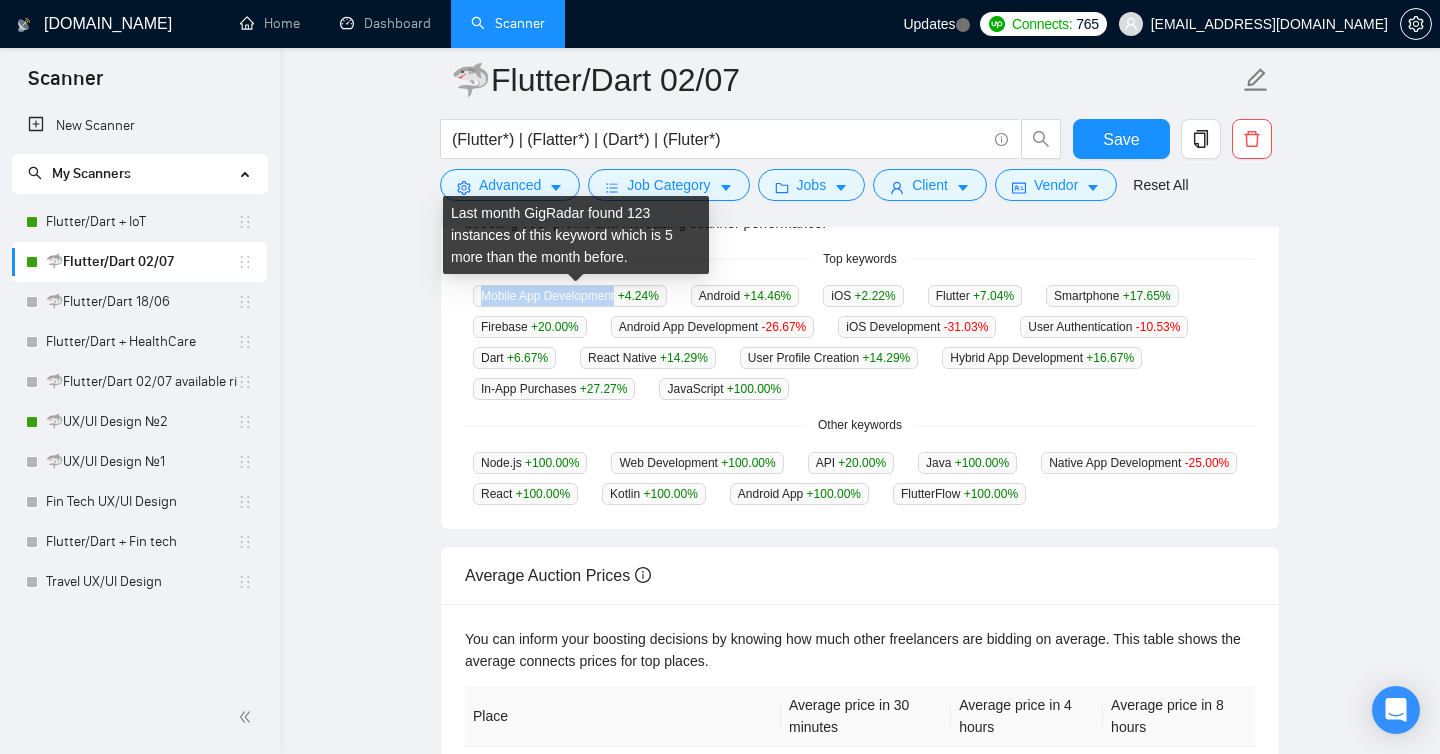 drag, startPoint x: 481, startPoint y: 300, endPoint x: 624, endPoint y: 299, distance: 143.0035 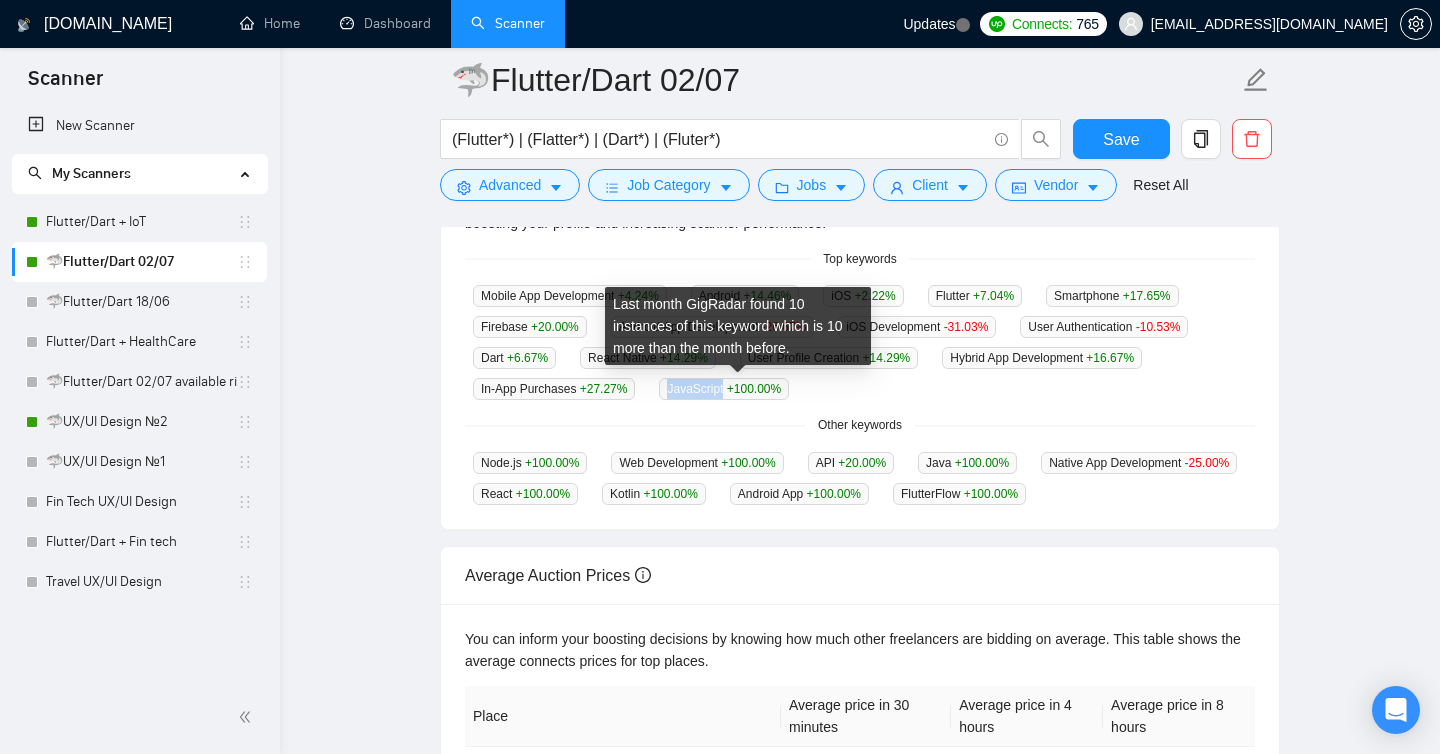 drag, startPoint x: 678, startPoint y: 391, endPoint x: 738, endPoint y: 395, distance: 60.133186 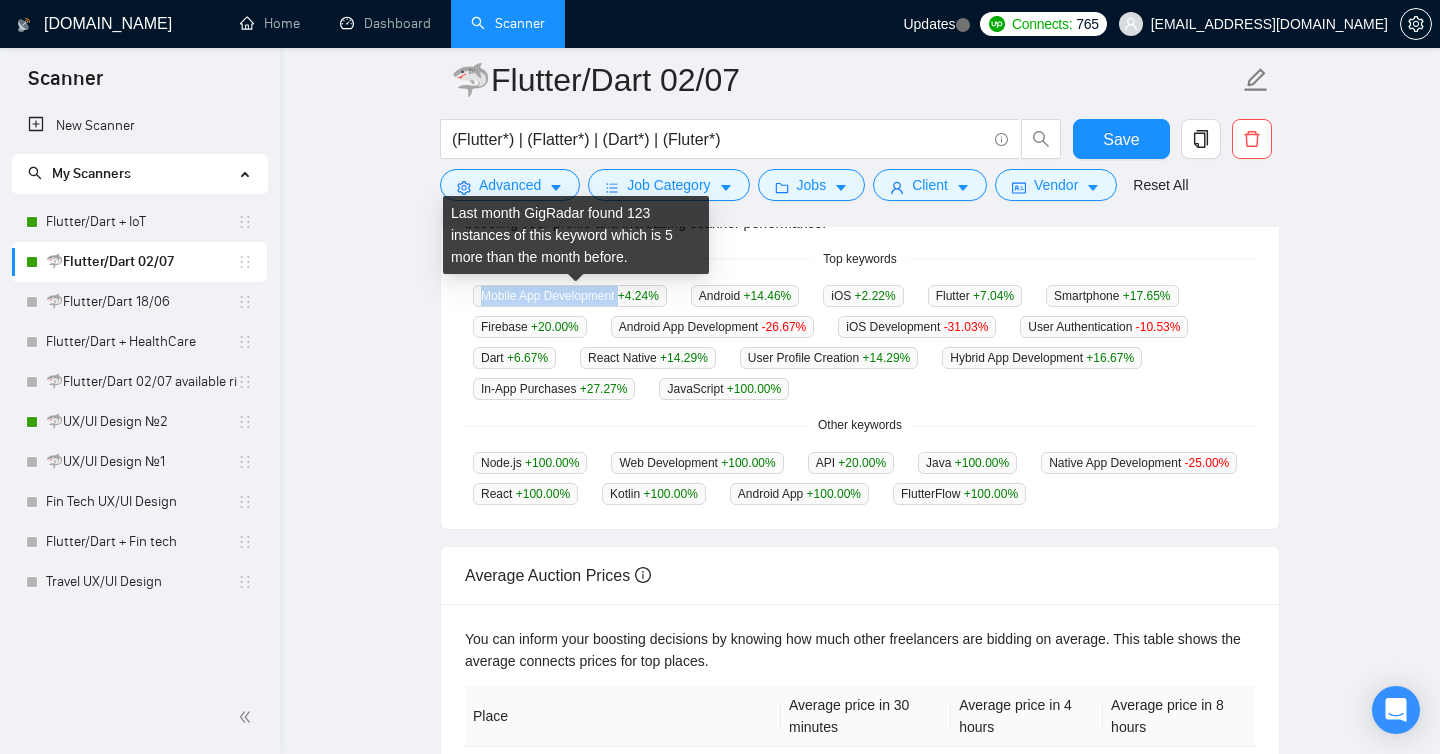 drag, startPoint x: 484, startPoint y: 295, endPoint x: 628, endPoint y: 288, distance: 144.17004 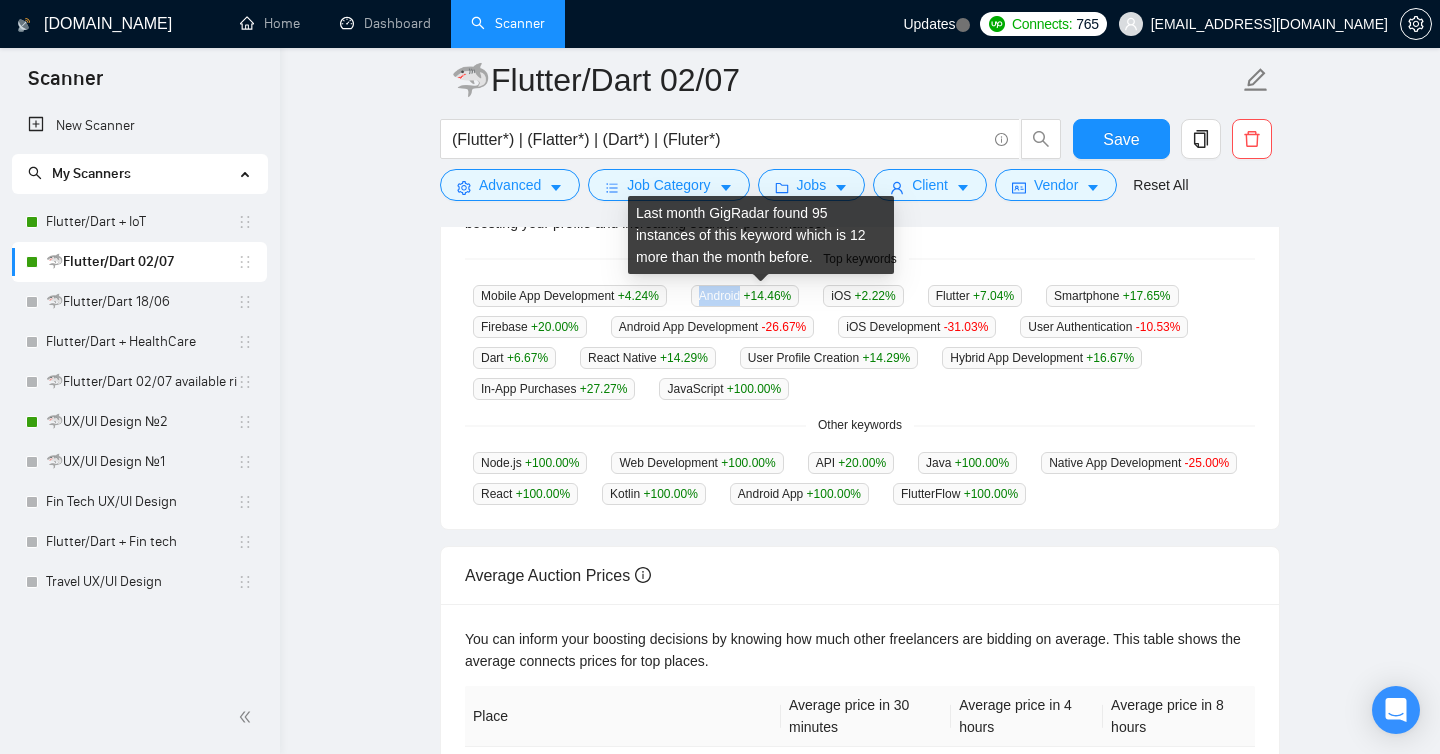 drag, startPoint x: 710, startPoint y: 293, endPoint x: 756, endPoint y: 296, distance: 46.09772 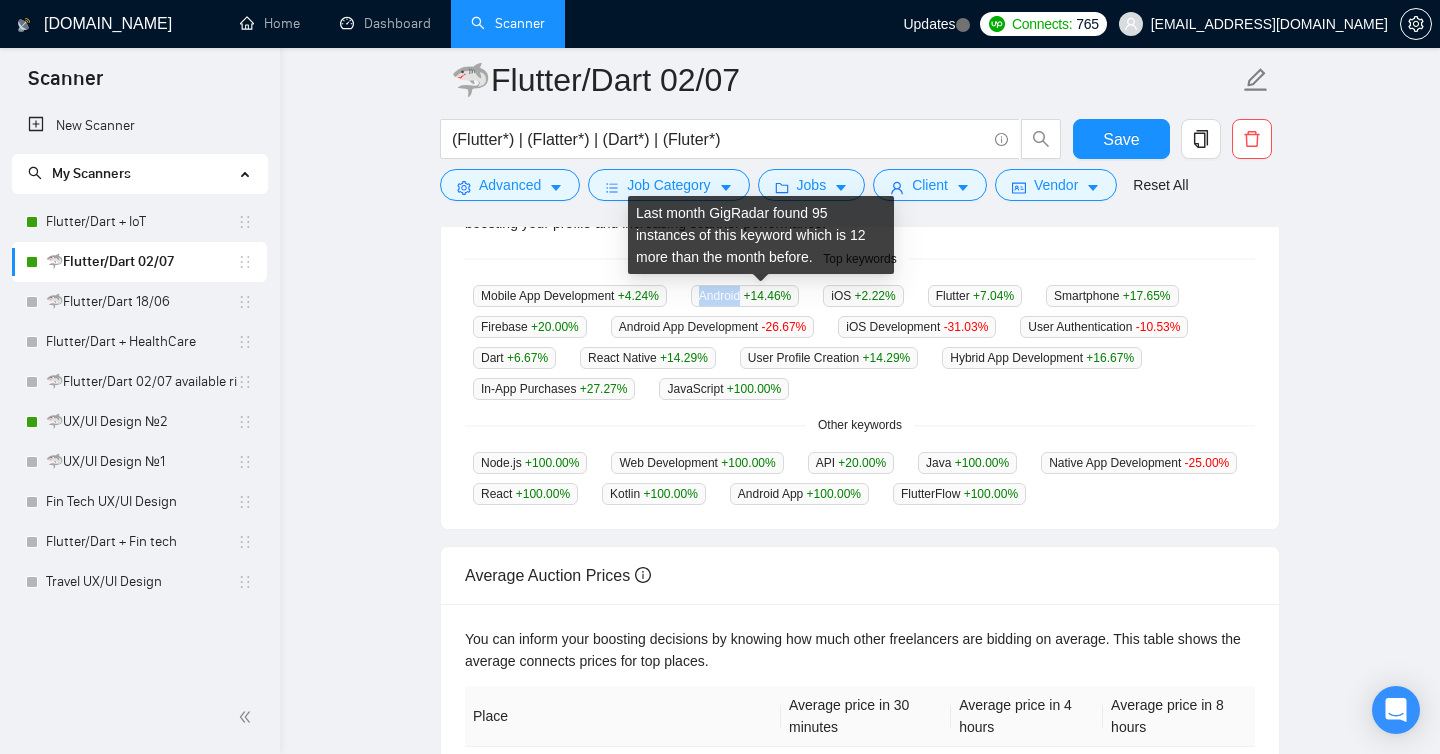 copy on "Android" 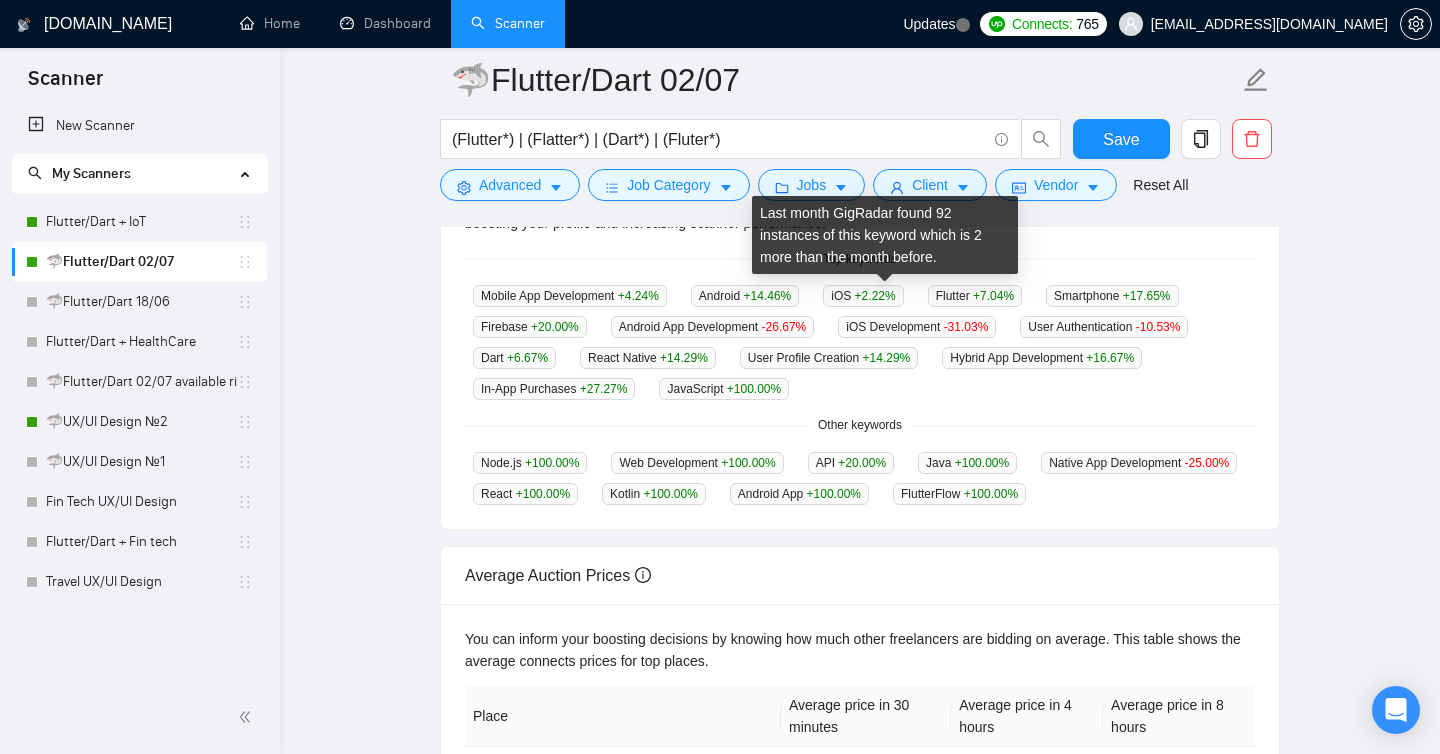 click on "iOS   +2.22 %" at bounding box center (863, 296) 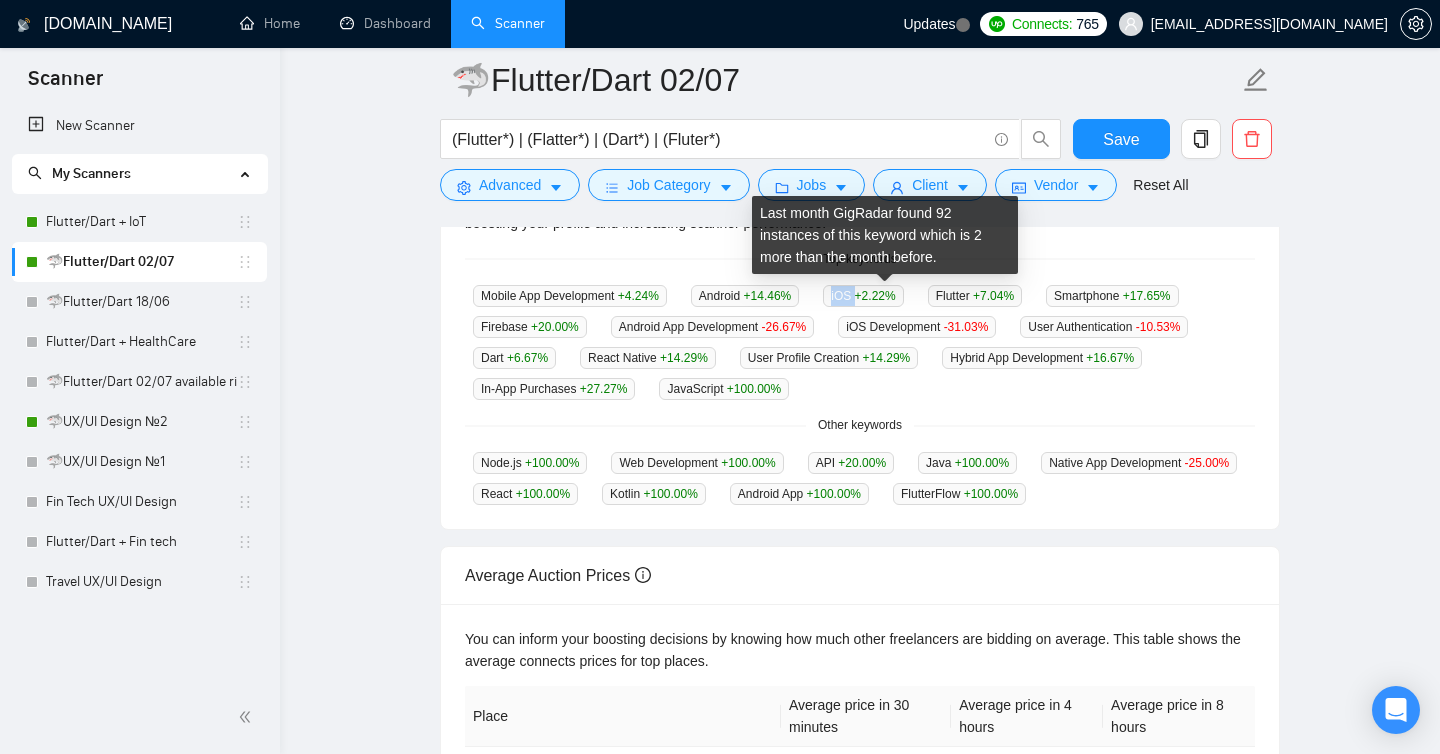 drag, startPoint x: 850, startPoint y: 296, endPoint x: 873, endPoint y: 303, distance: 24.04163 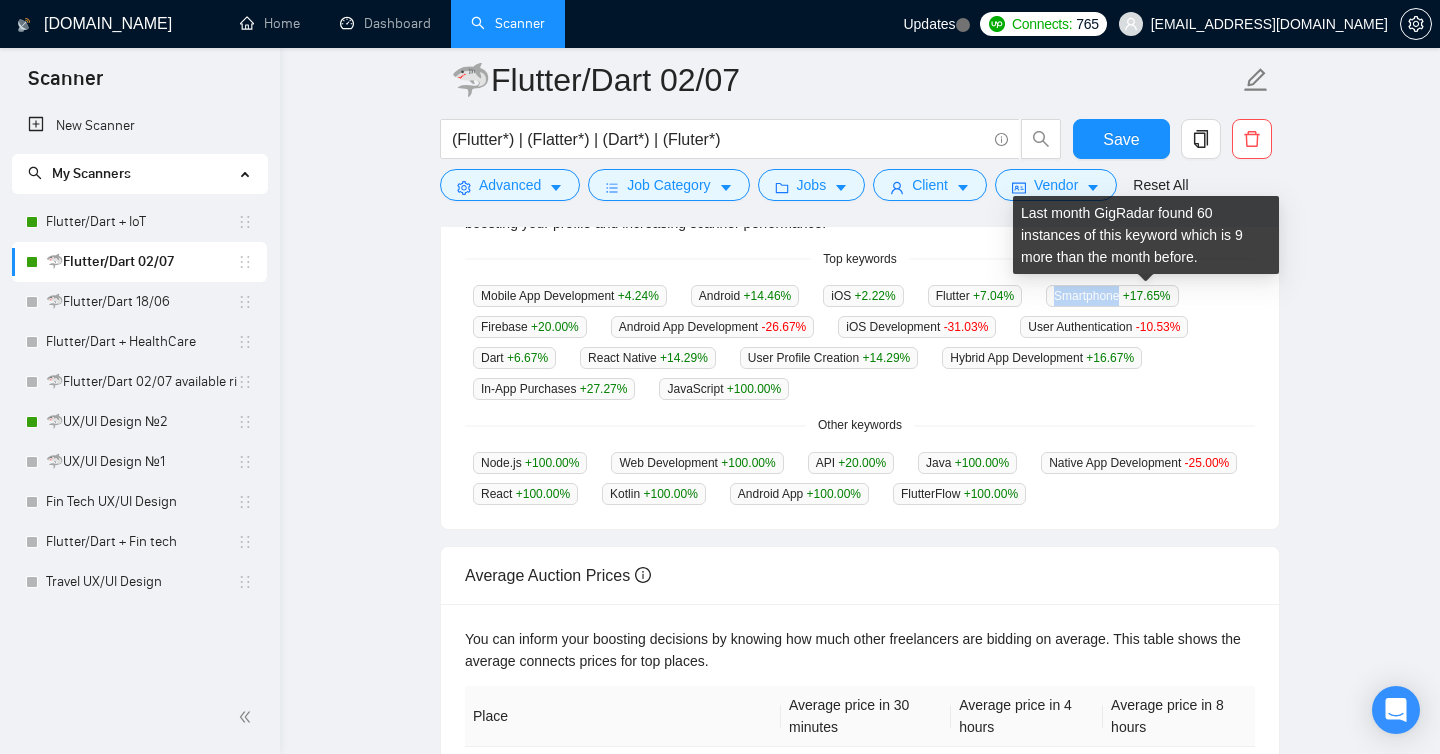 drag, startPoint x: 1083, startPoint y: 294, endPoint x: 1153, endPoint y: 299, distance: 70.178345 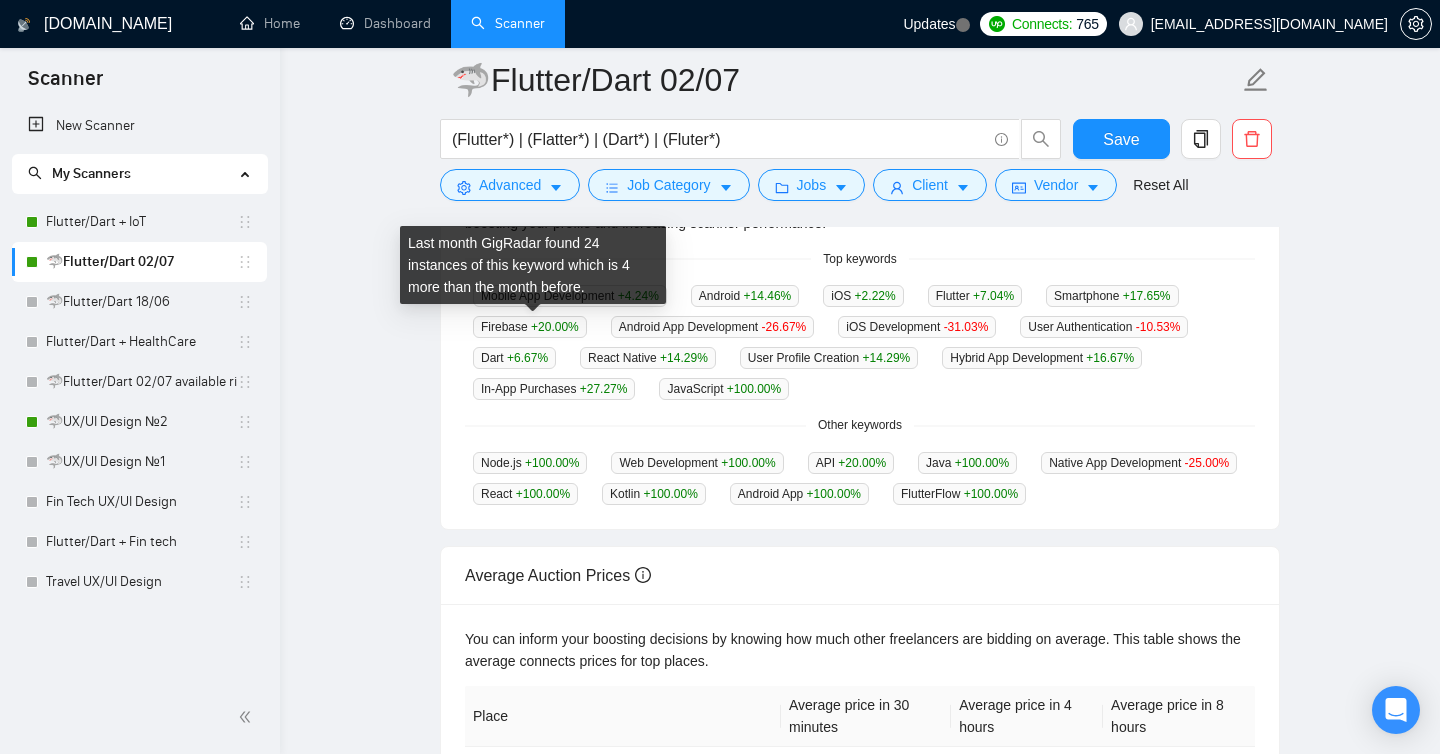 click on "Firebase   +20.00 %" at bounding box center [530, 327] 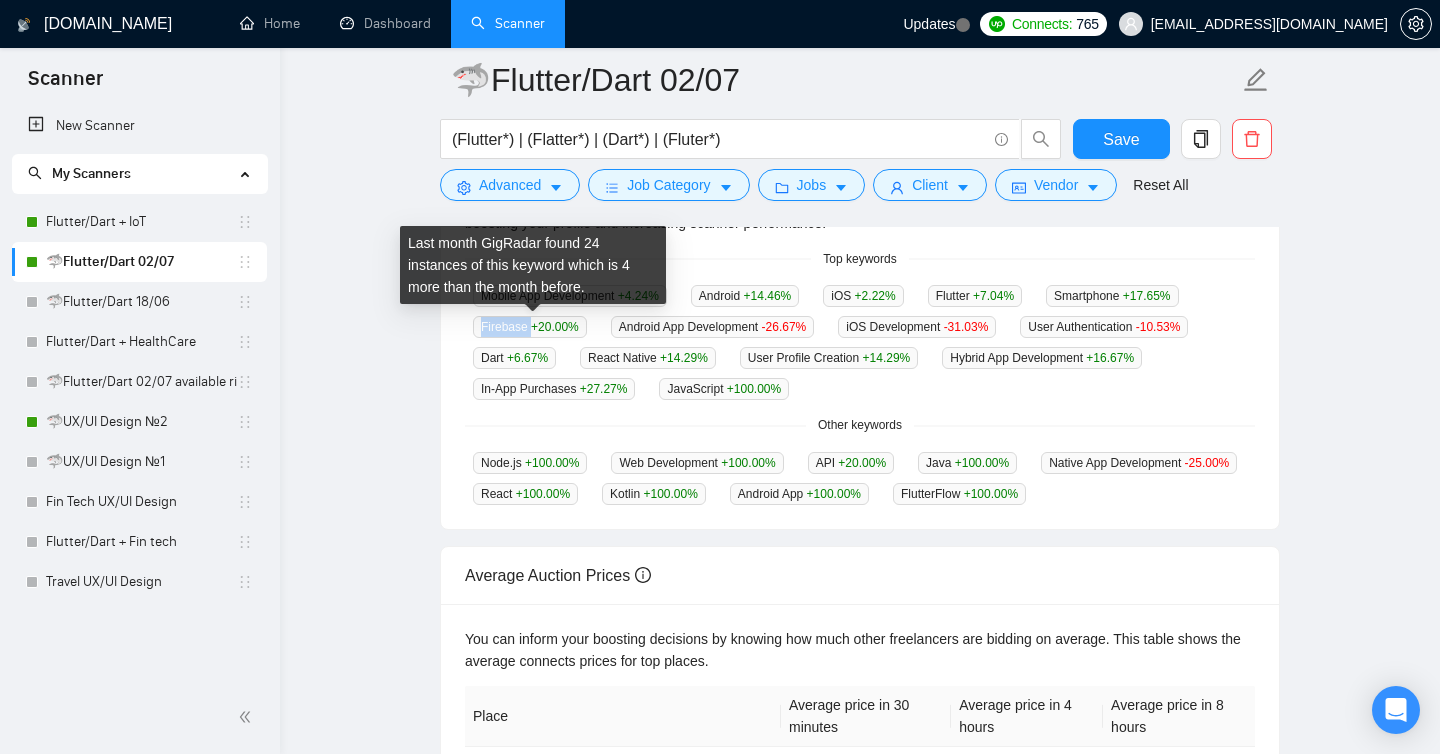 drag, startPoint x: 483, startPoint y: 326, endPoint x: 531, endPoint y: 328, distance: 48.04165 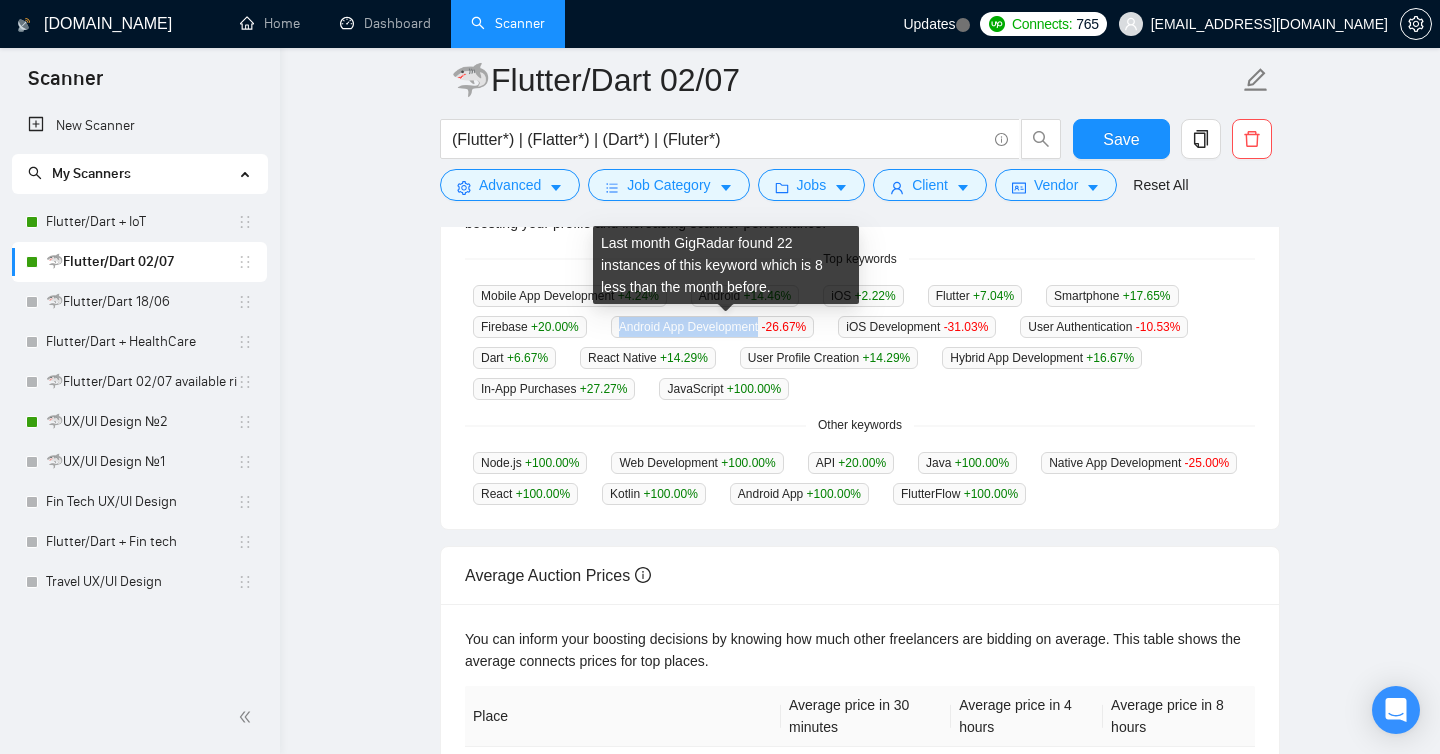 drag, startPoint x: 626, startPoint y: 322, endPoint x: 772, endPoint y: 324, distance: 146.0137 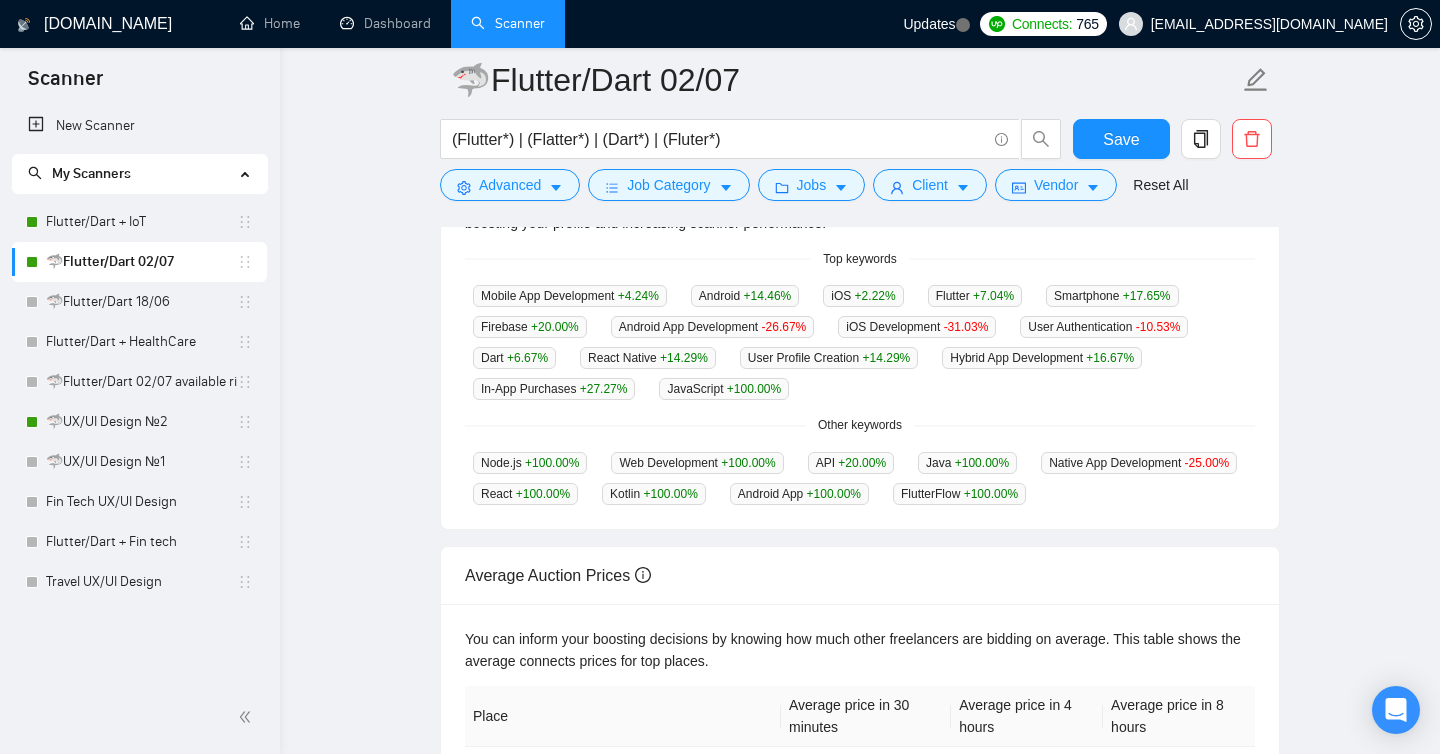 click on "GigRadar analyses the keywords used in the jobs found by this scanner to help you understand what kind of keywords are most frequently used by clients. Understanding the keywords that are common among the target jobs can be influential in boosting your profile and increasing scanner performance. Top keywords Mobile App Development   +4.24 % Android   +14.46 % iOS   +2.22 % Flutter   +7.04 % Smartphone   +17.65 % Firebase   +20.00 % Android App Development   -26.67 % iOS Development   -31.03 % User Authentication   -10.53 % Dart   +6.67 % React Native   +14.29 % User Profile Creation   +14.29 % Hybrid App Development   +16.67 % In-App Purchases   +27.27 % JavaScript   +100.00 % Other keywords Node.js   +100.00 % Web Development   +100.00 % API   +20.00 % Java   +100.00 % Native App Development   -25.00 % React   +100.00 % Kotlin   +100.00 % Android App   +100.00 % FlutterFlow   +100.00 %" at bounding box center [860, 337] 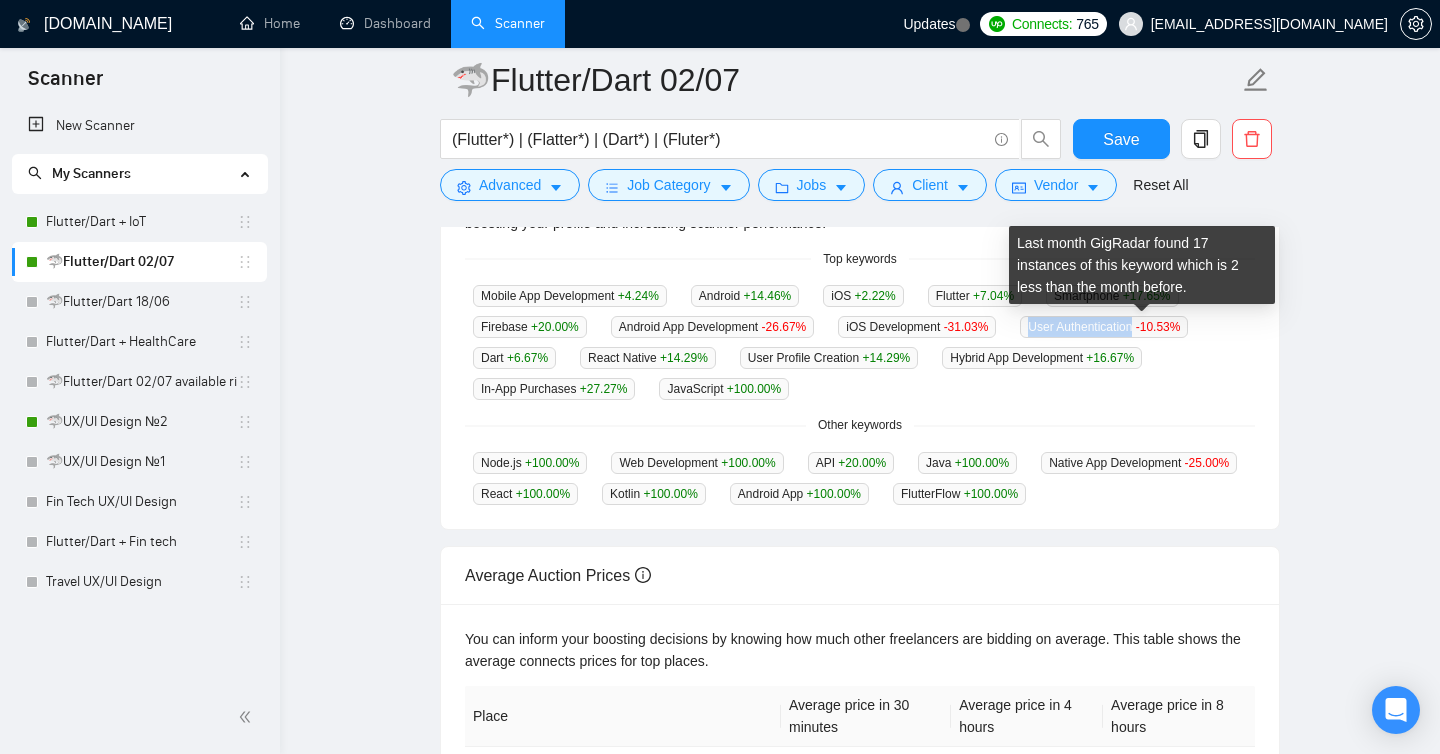 drag, startPoint x: 1060, startPoint y: 326, endPoint x: 1171, endPoint y: 329, distance: 111.040535 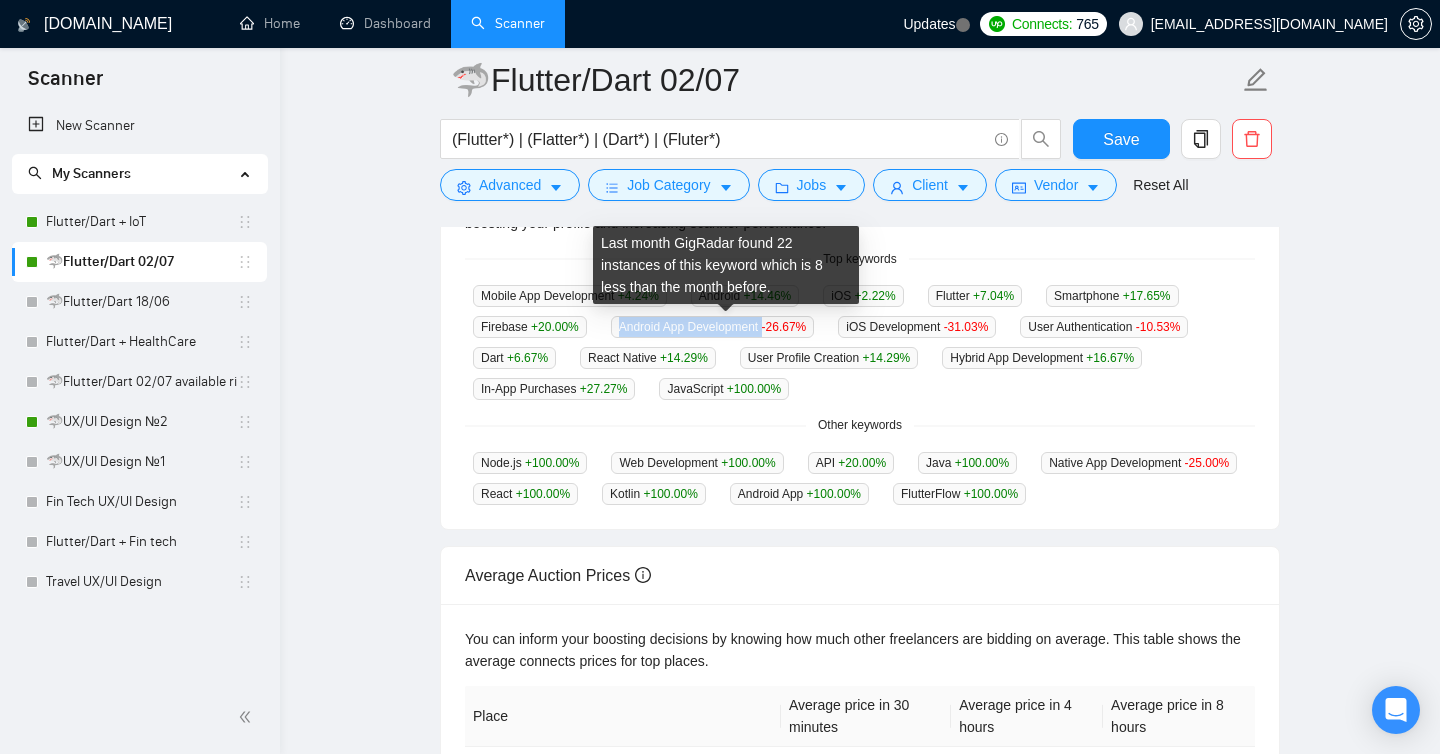 drag, startPoint x: 625, startPoint y: 322, endPoint x: 775, endPoint y: 327, distance: 150.08331 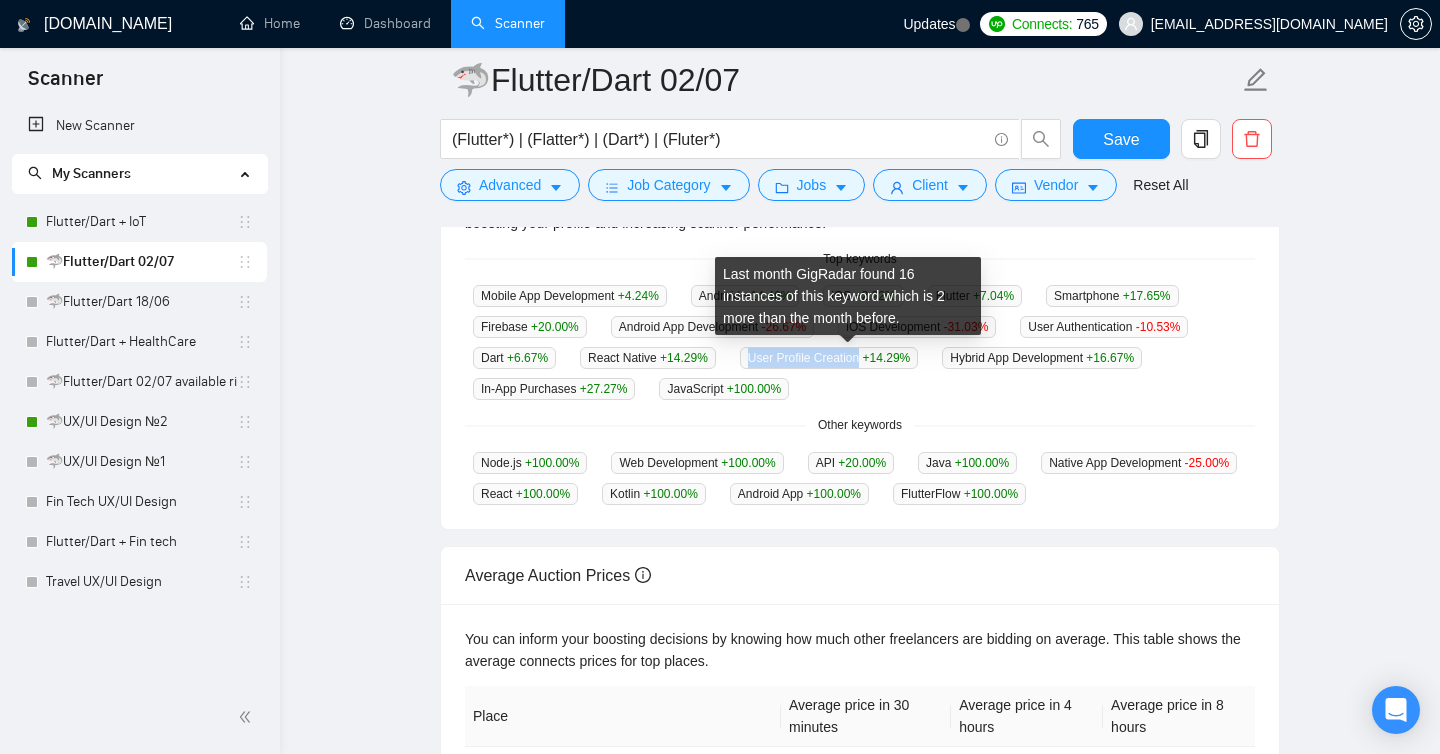 drag, startPoint x: 764, startPoint y: 357, endPoint x: 877, endPoint y: 364, distance: 113.216606 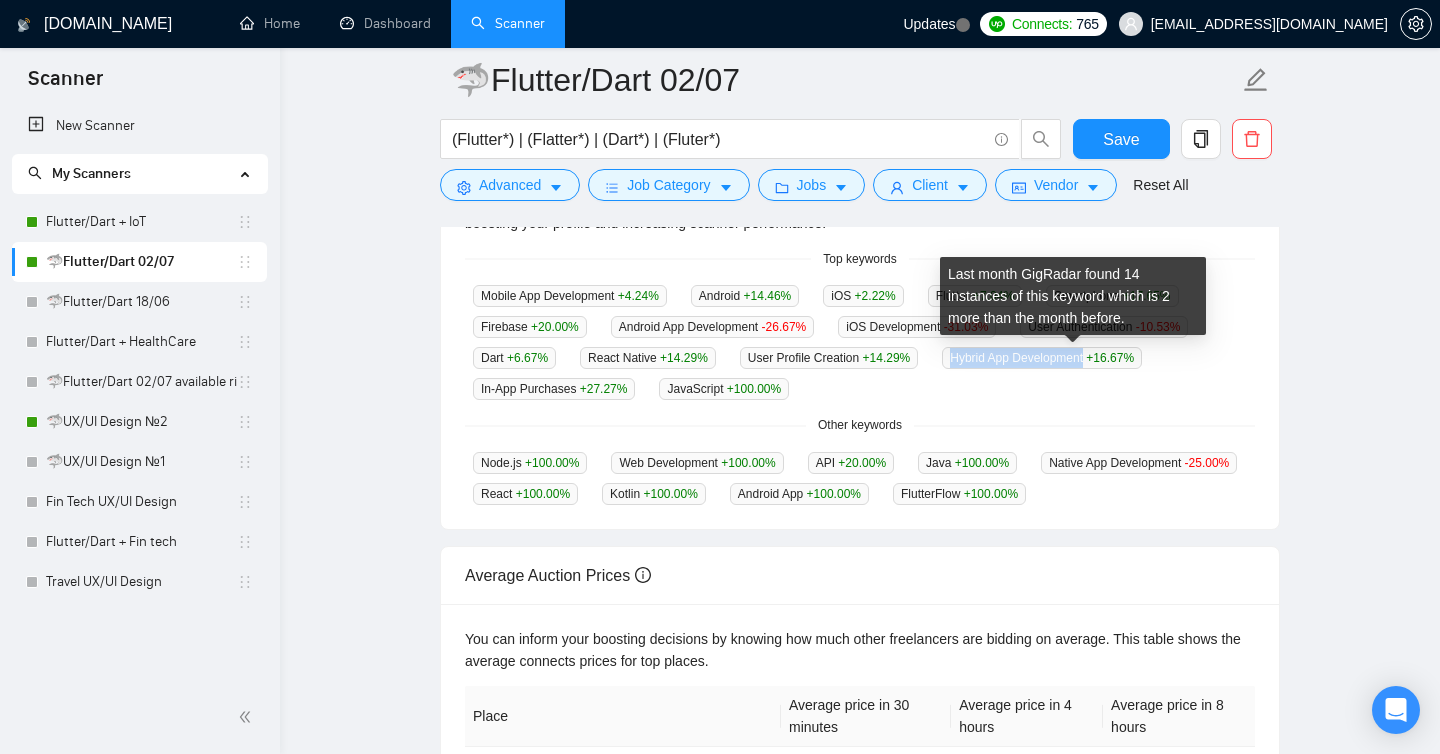 drag, startPoint x: 975, startPoint y: 356, endPoint x: 1118, endPoint y: 366, distance: 143.34923 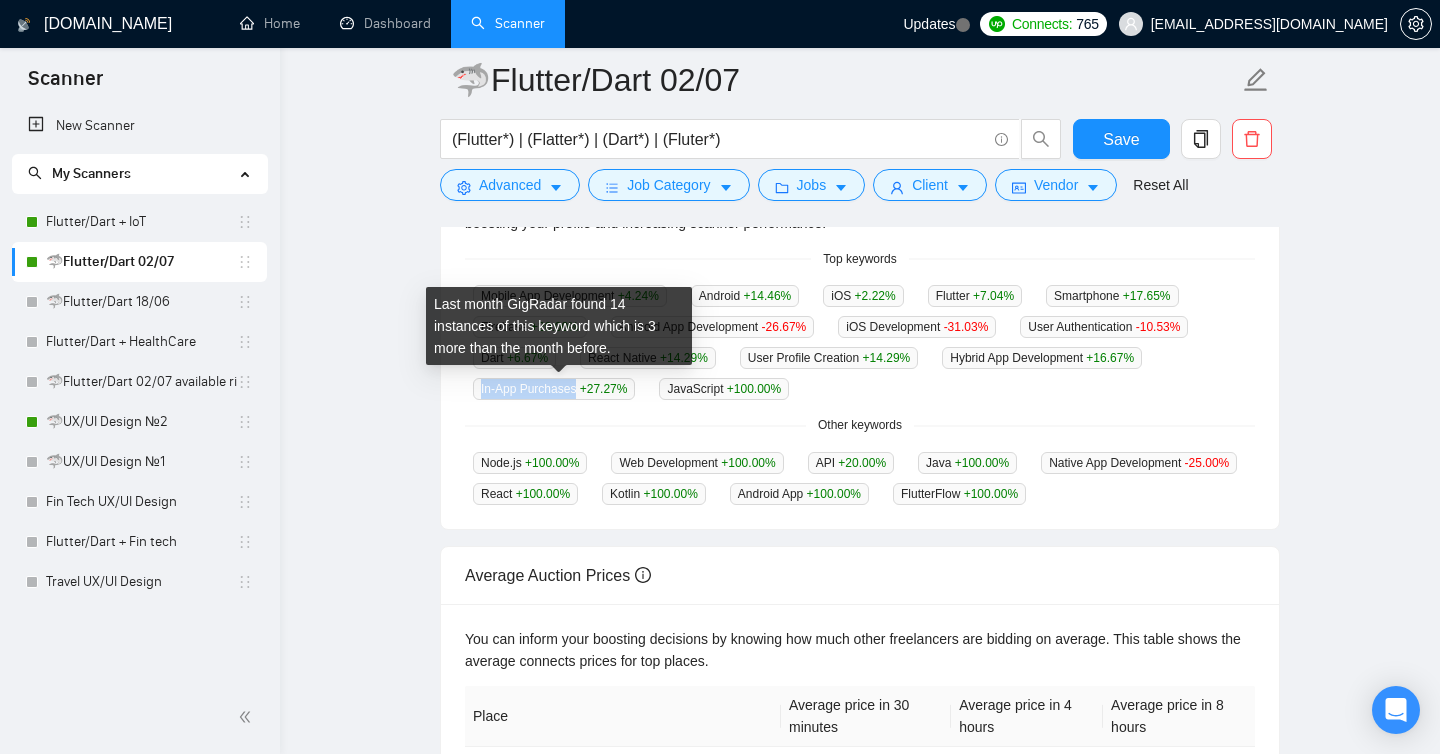 drag, startPoint x: 482, startPoint y: 387, endPoint x: 580, endPoint y: 387, distance: 98 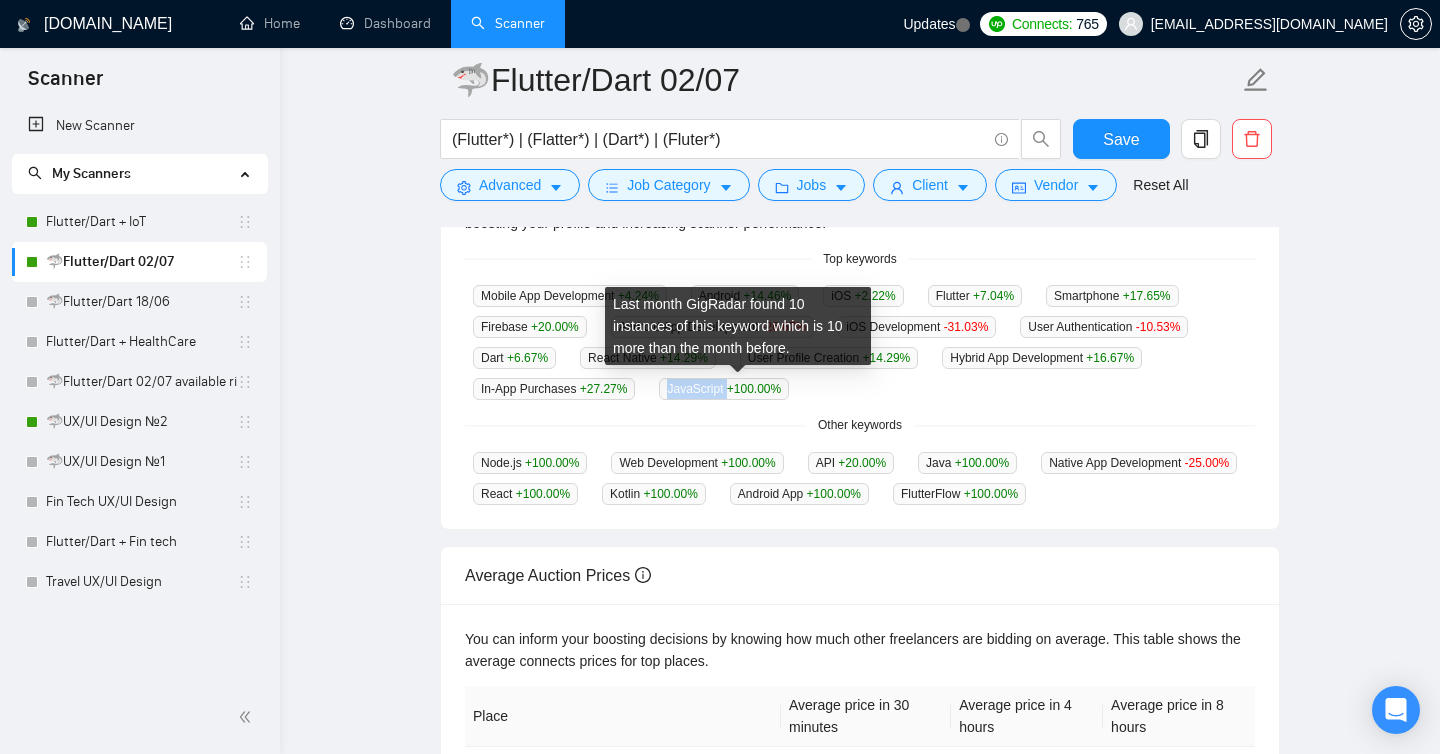 drag, startPoint x: 679, startPoint y: 388, endPoint x: 740, endPoint y: 392, distance: 61.13101 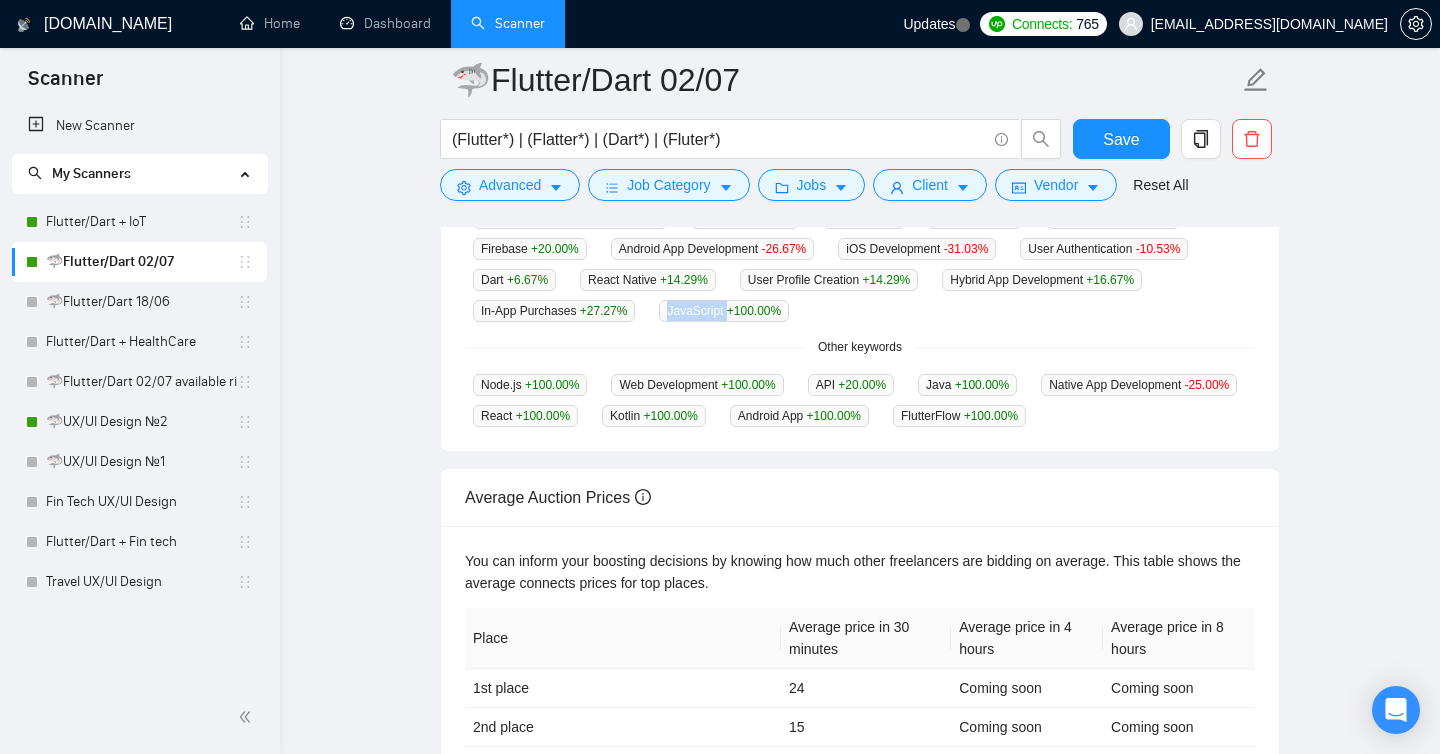scroll, scrollTop: 591, scrollLeft: 0, axis: vertical 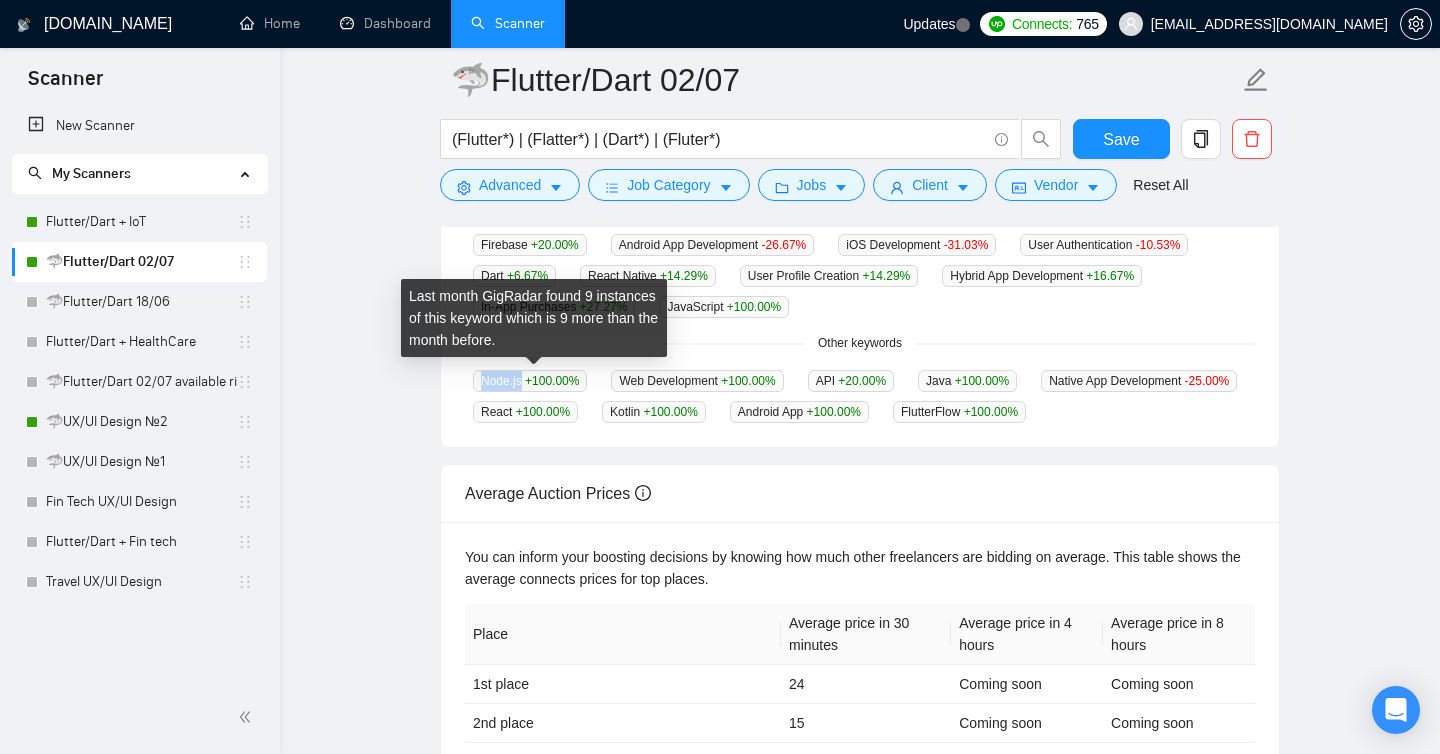 drag, startPoint x: 483, startPoint y: 380, endPoint x: 524, endPoint y: 384, distance: 41.19466 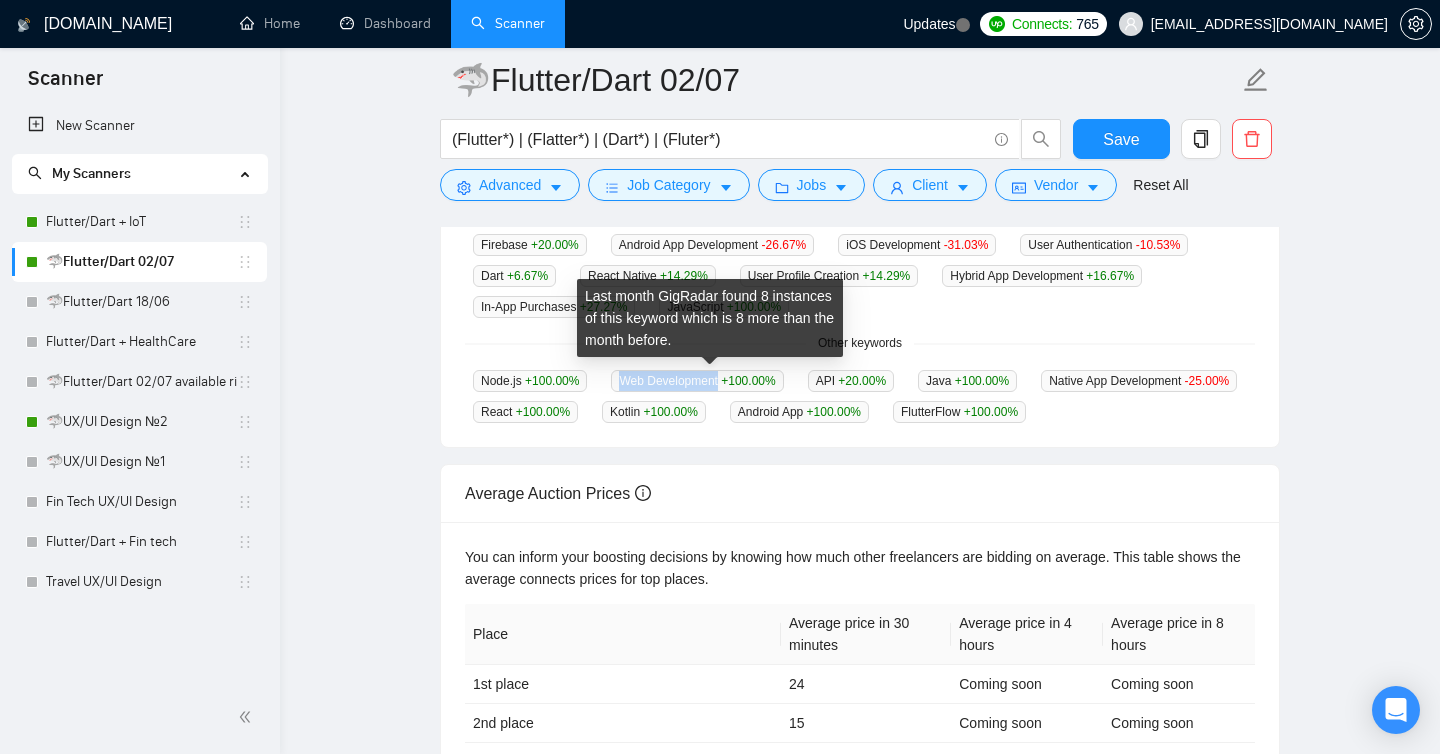 drag, startPoint x: 628, startPoint y: 378, endPoint x: 731, endPoint y: 383, distance: 103.121284 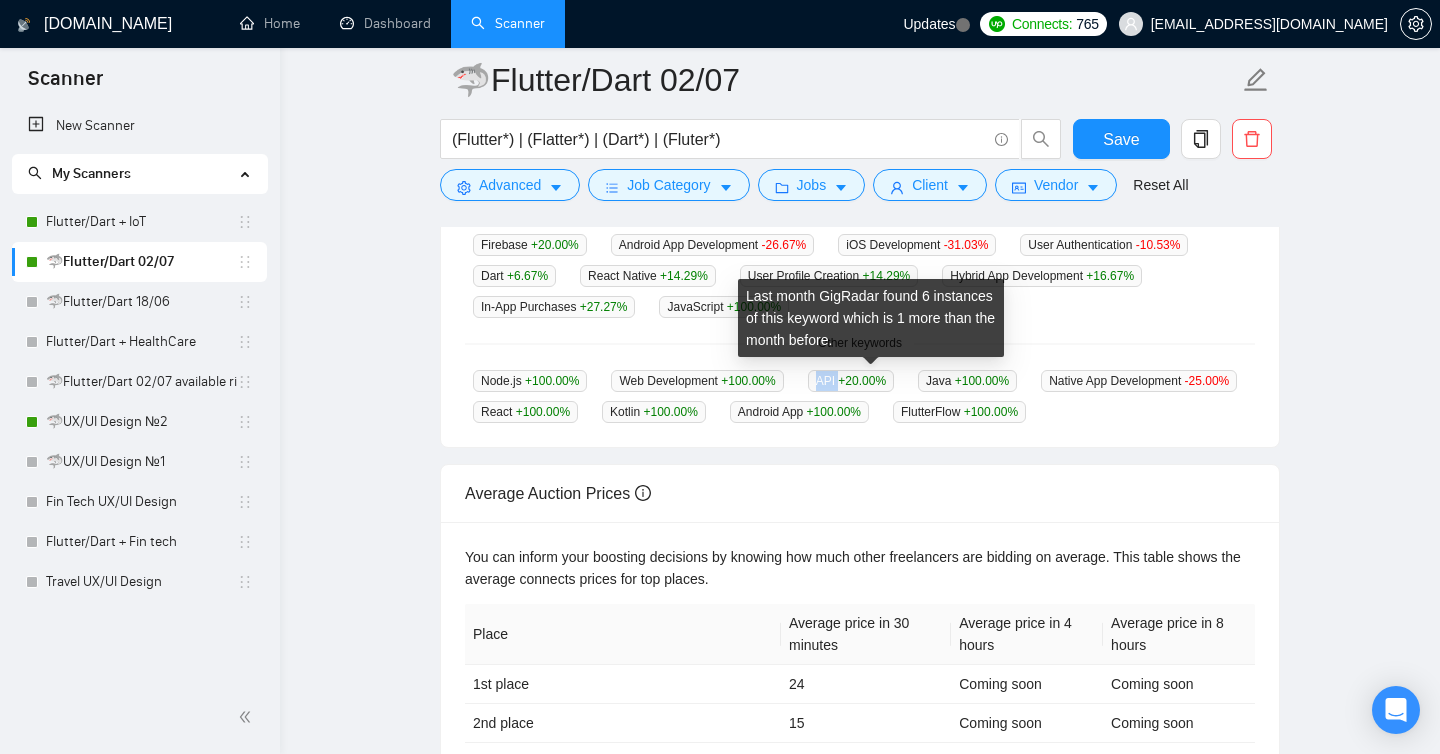 drag, startPoint x: 835, startPoint y: 380, endPoint x: 855, endPoint y: 381, distance: 20.024984 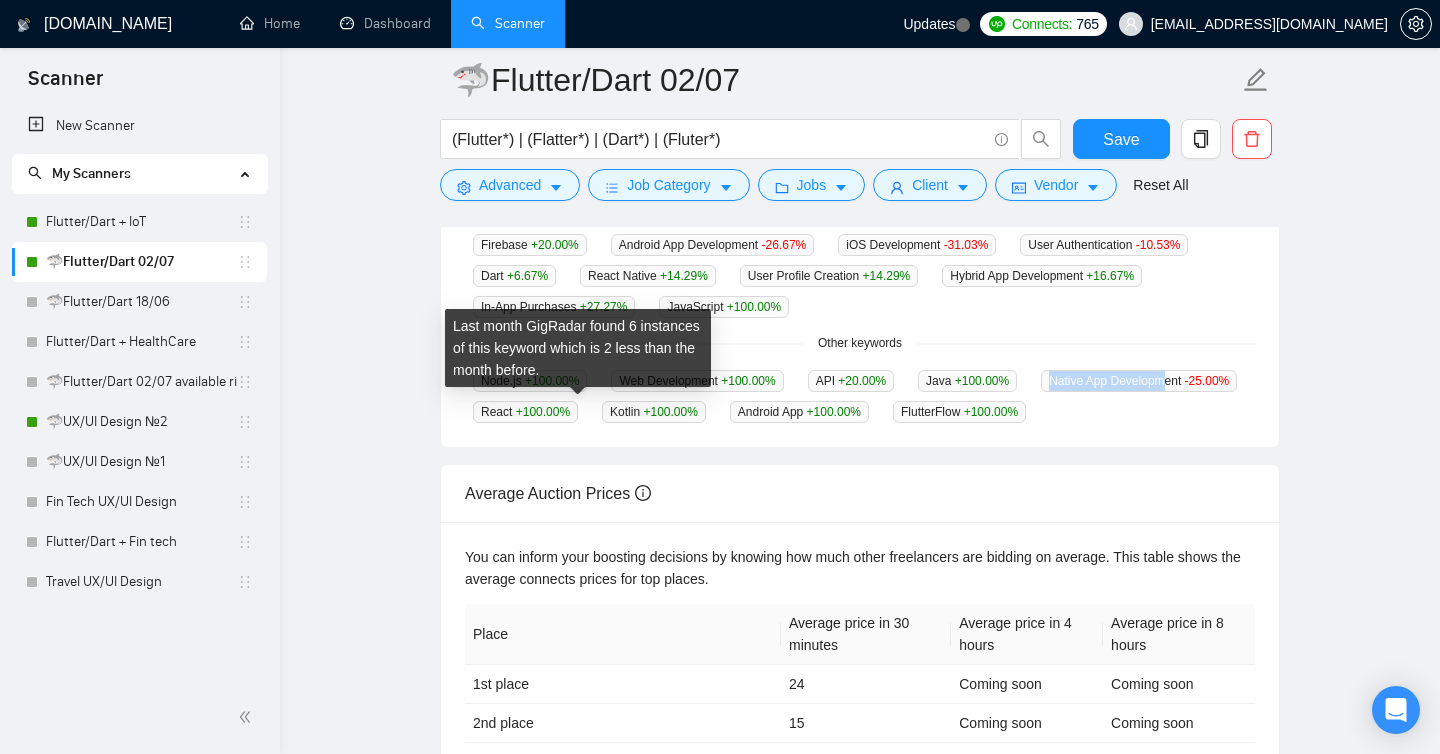 drag, startPoint x: 482, startPoint y: 409, endPoint x: 602, endPoint y: 414, distance: 120.10412 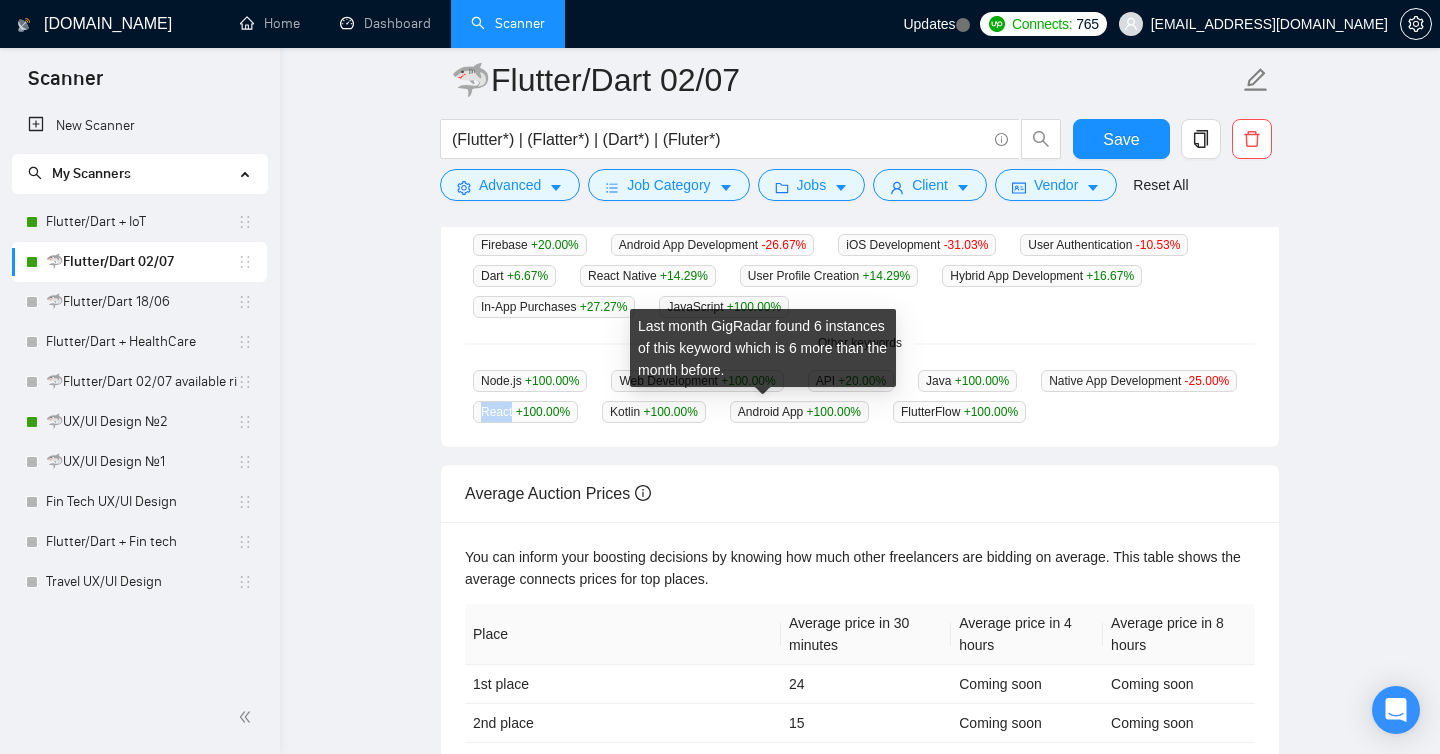 drag, startPoint x: 714, startPoint y: 410, endPoint x: 749, endPoint y: 413, distance: 35.128338 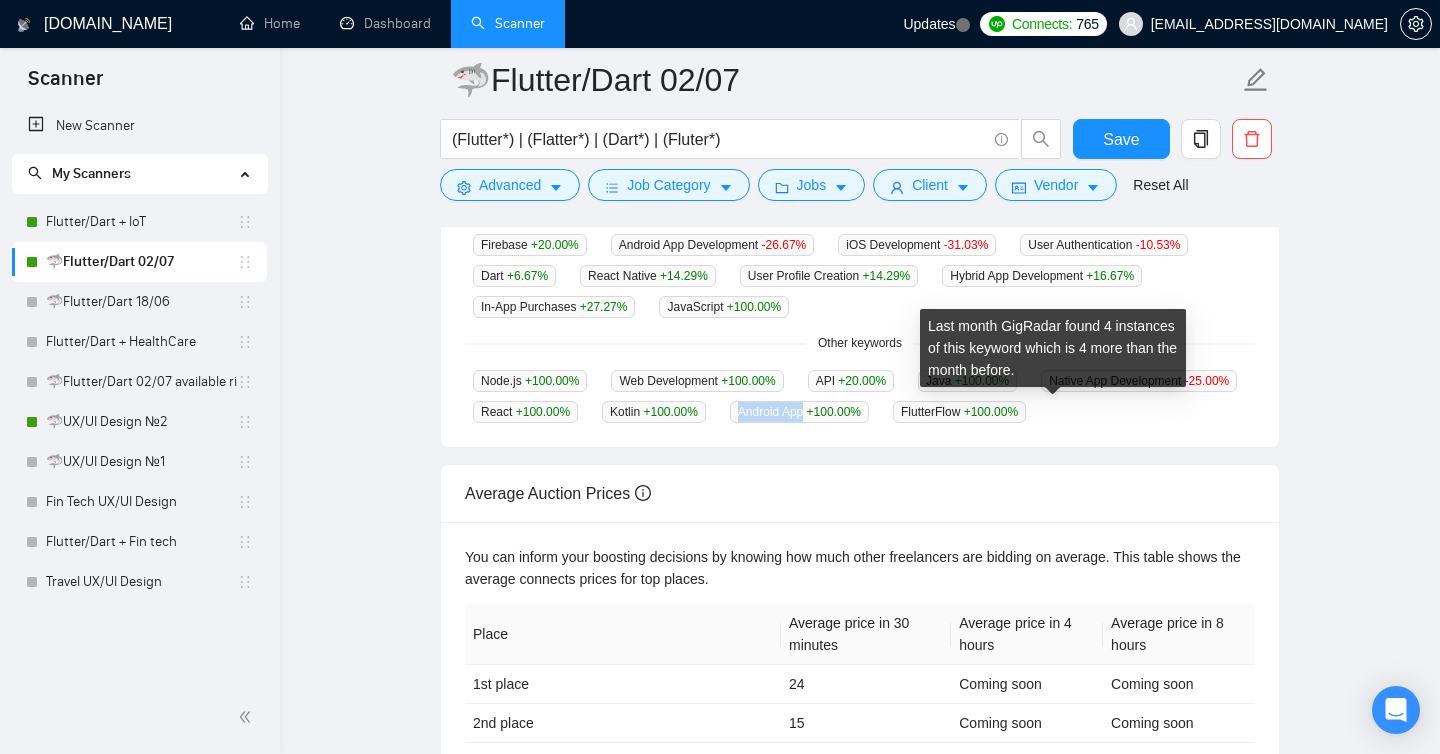 drag, startPoint x: 987, startPoint y: 407, endPoint x: 1054, endPoint y: 413, distance: 67.26812 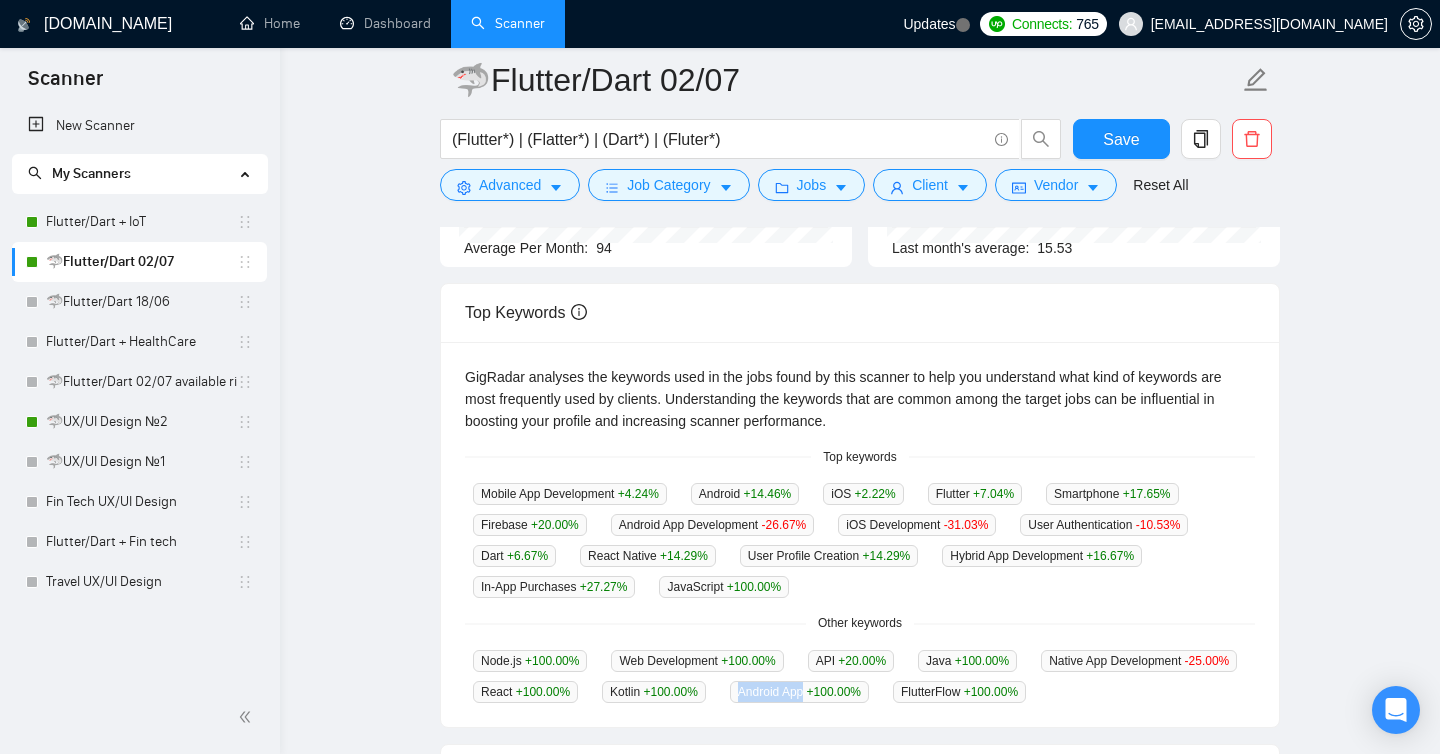 scroll, scrollTop: 316, scrollLeft: 0, axis: vertical 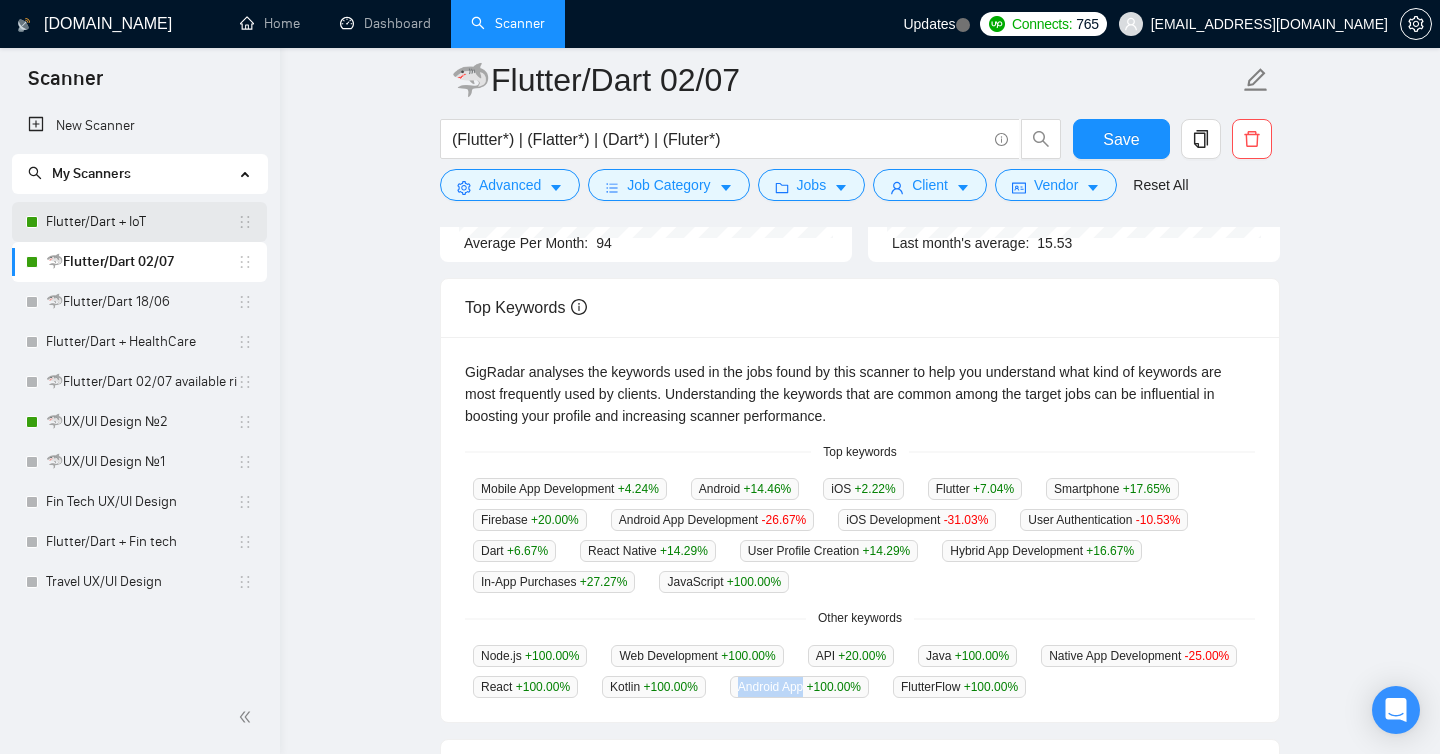 click on "Flutter/Dart + IoT" at bounding box center (141, 222) 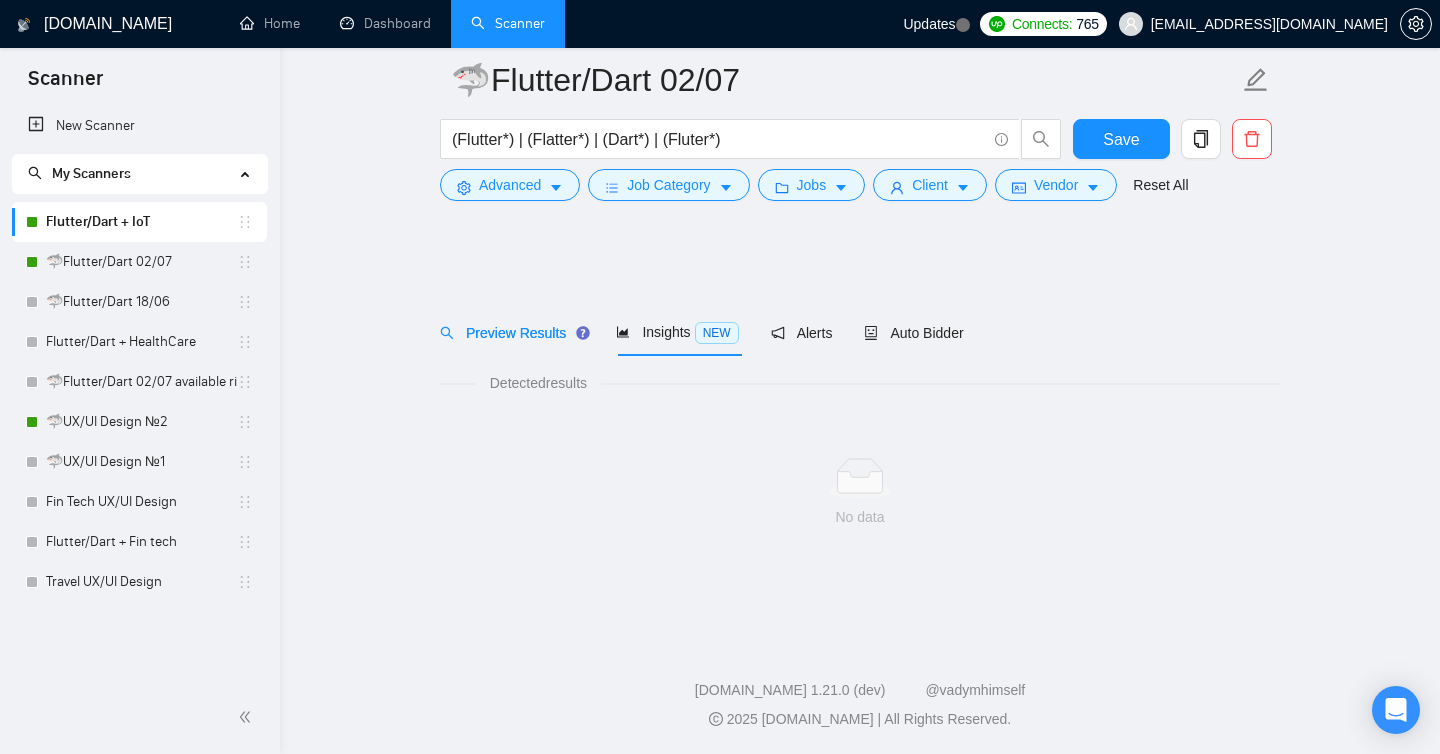 scroll, scrollTop: 0, scrollLeft: 0, axis: both 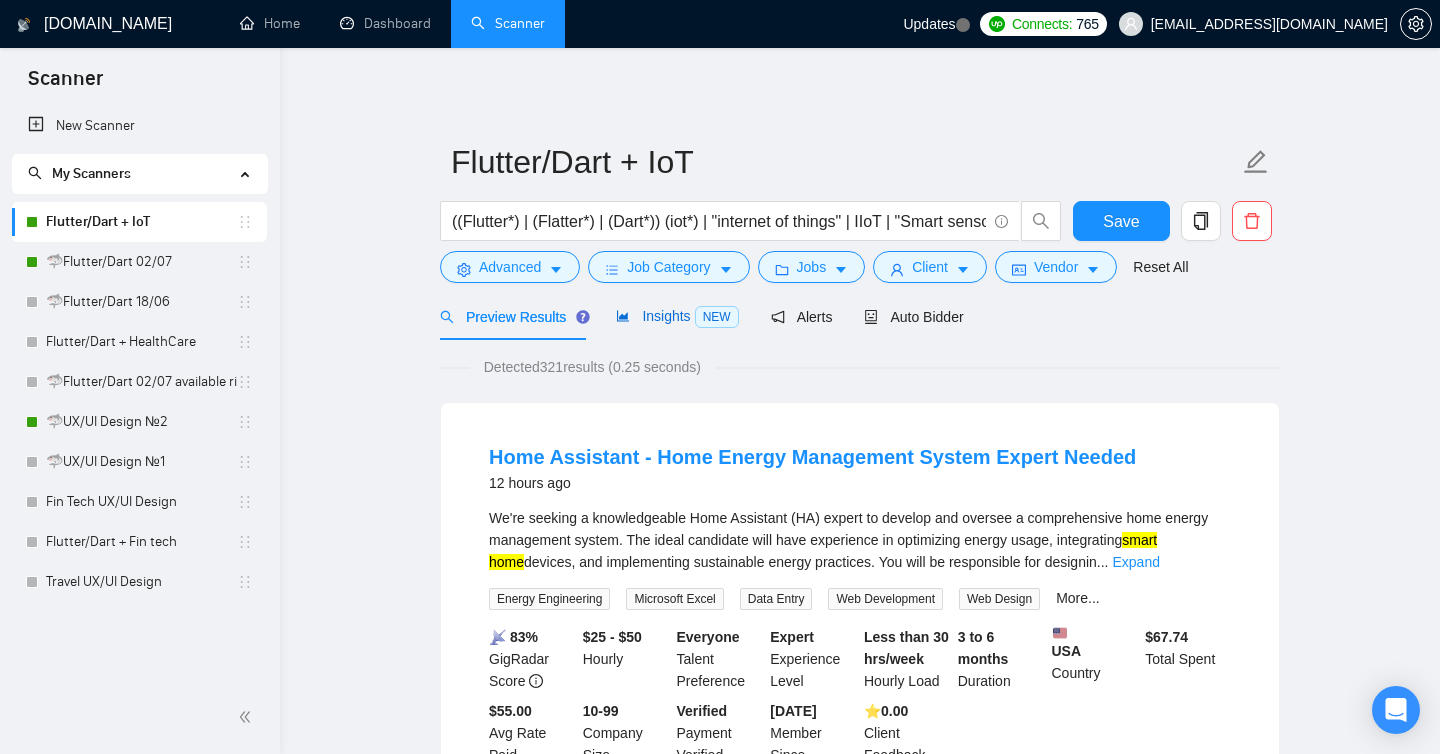 click on "Insights NEW" at bounding box center [677, 316] 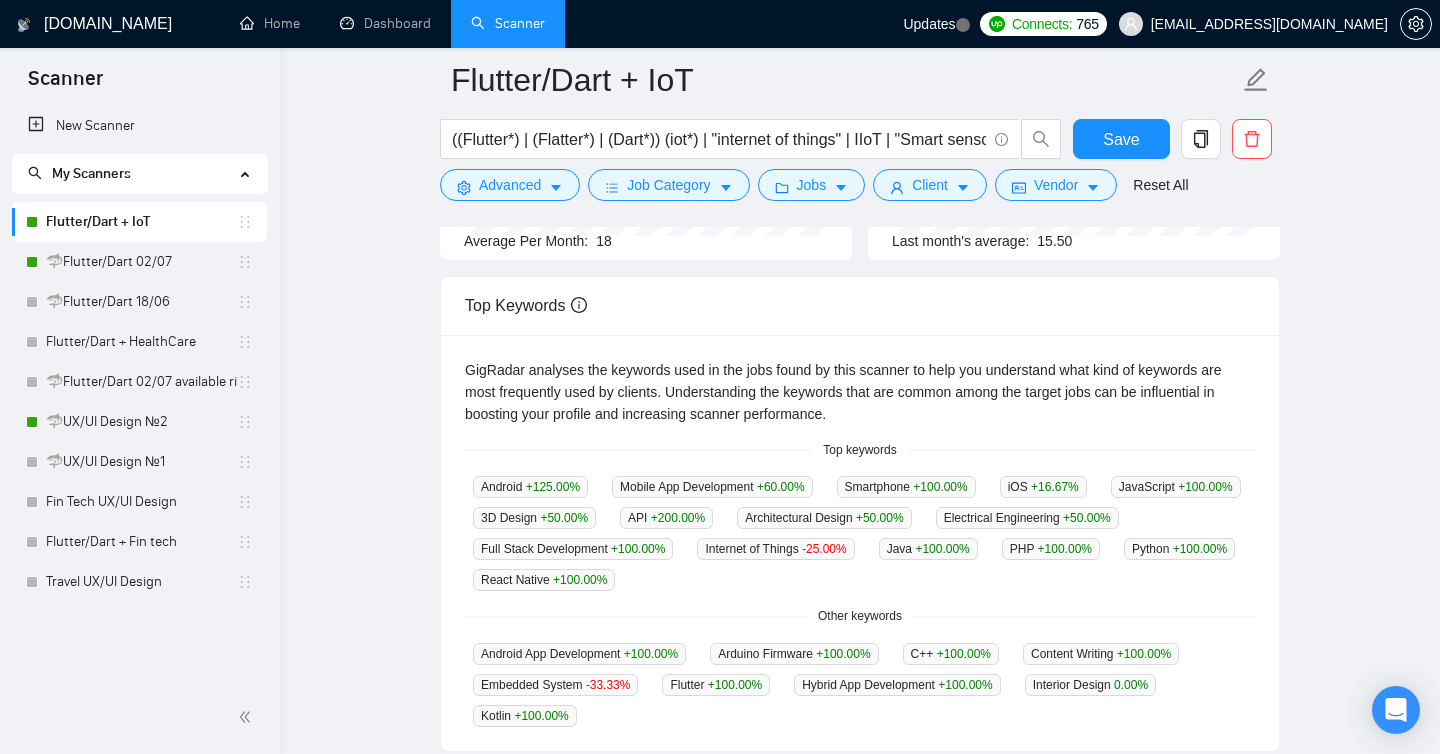 scroll, scrollTop: 320, scrollLeft: 0, axis: vertical 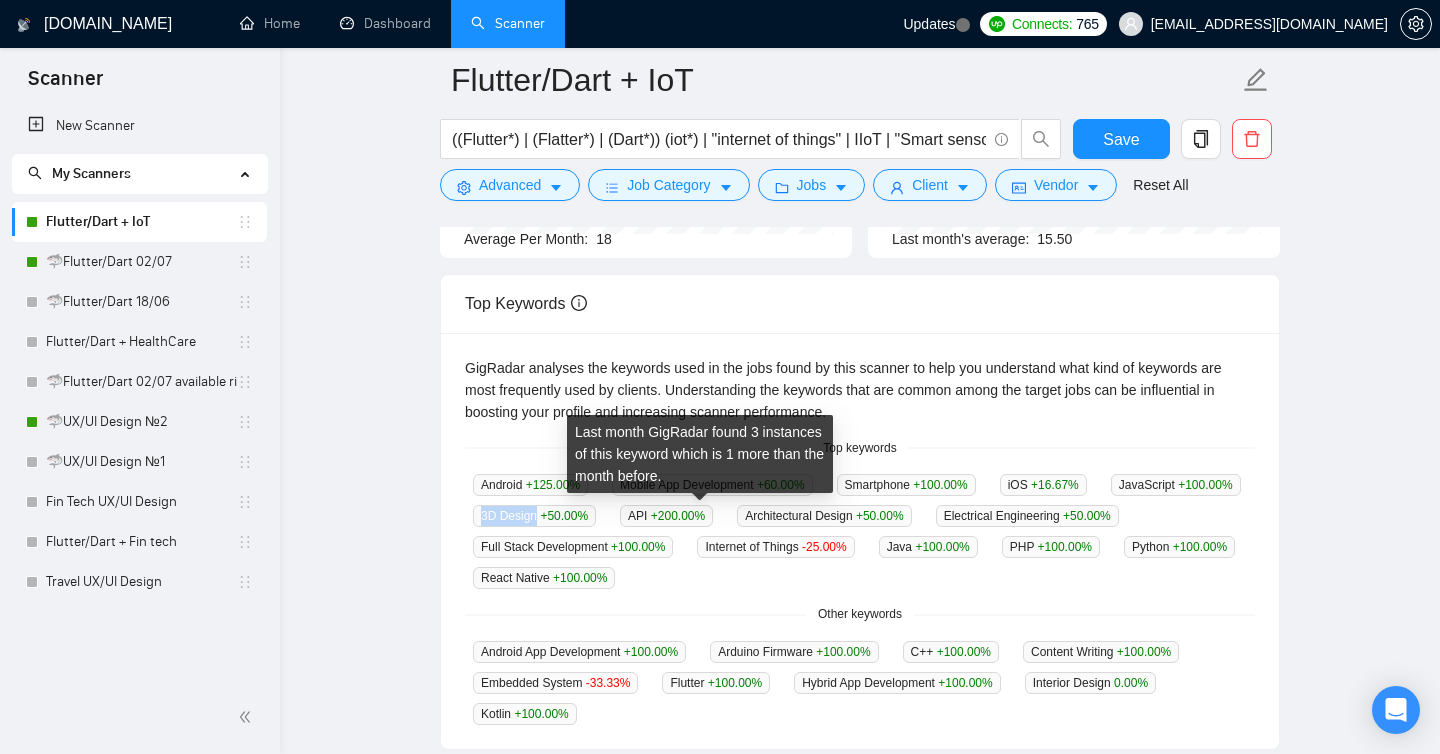 drag, startPoint x: 644, startPoint y: 516, endPoint x: 701, endPoint y: 519, distance: 57.07889 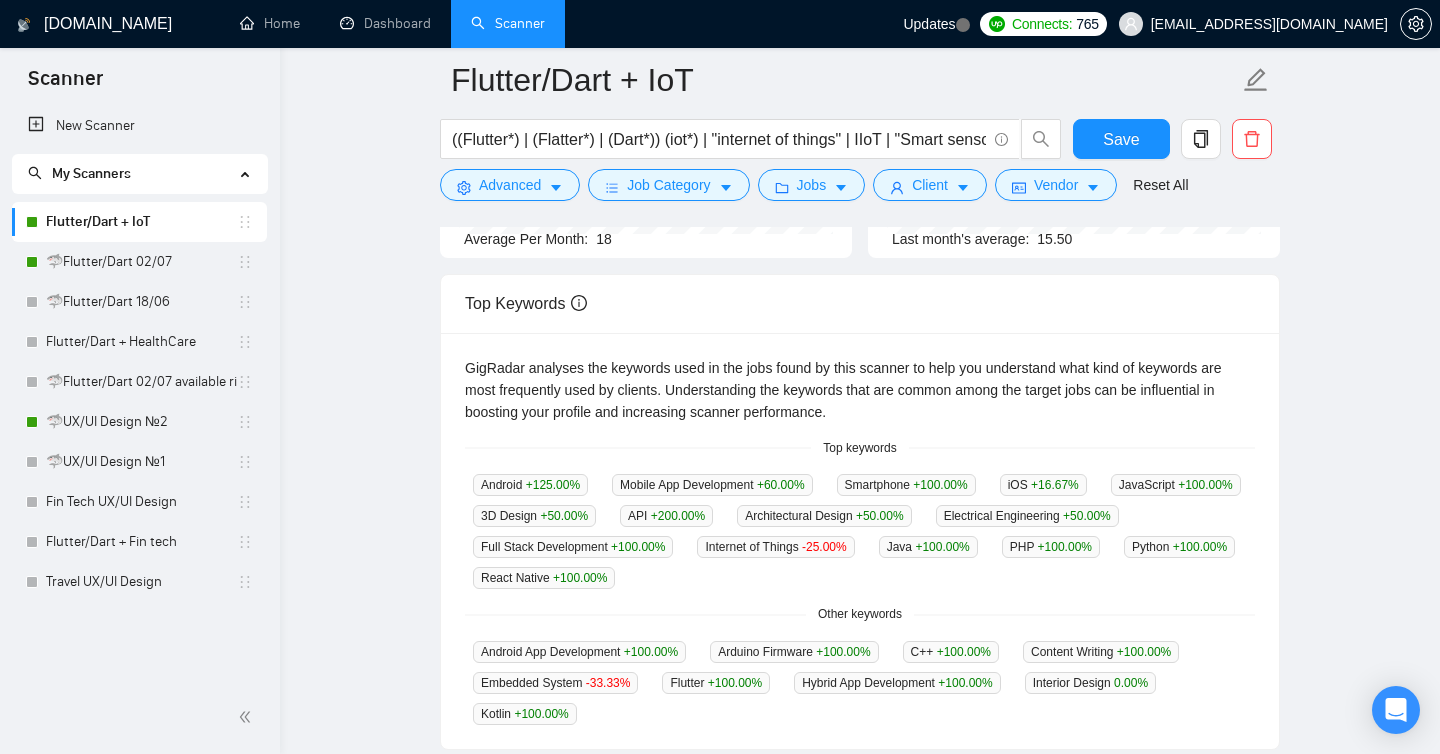 click on "GigRadar analyses the keywords used in the jobs found by this scanner to help you understand what kind of keywords are most frequently used by clients. Understanding the keywords that are common among the target jobs can be influential in boosting your profile and increasing scanner performance. Top keywords Android   +125.00 % Mobile App Development   +60.00 % Smartphone   +100.00 % iOS   +16.67 % JavaScript   +100.00 % 3D Design   +50.00 % API   +200.00 % Architectural Design   +50.00 % Electrical Engineering   +50.00 % Full Stack Development   +100.00 % Internet of Things   -25.00 % Java   +100.00 % PHP   +100.00 % Python   +100.00 % React Native   +100.00 % Other keywords Android App Development   +100.00 % Arduino Firmware   +100.00 % C++   +100.00 % Content Writing   +100.00 % Embedded System   -33.33 % Flutter   +100.00 % Hybrid App Development   +100.00 % Interior Design   0.00 % Kotlin   +100.00 %" at bounding box center (860, 541) 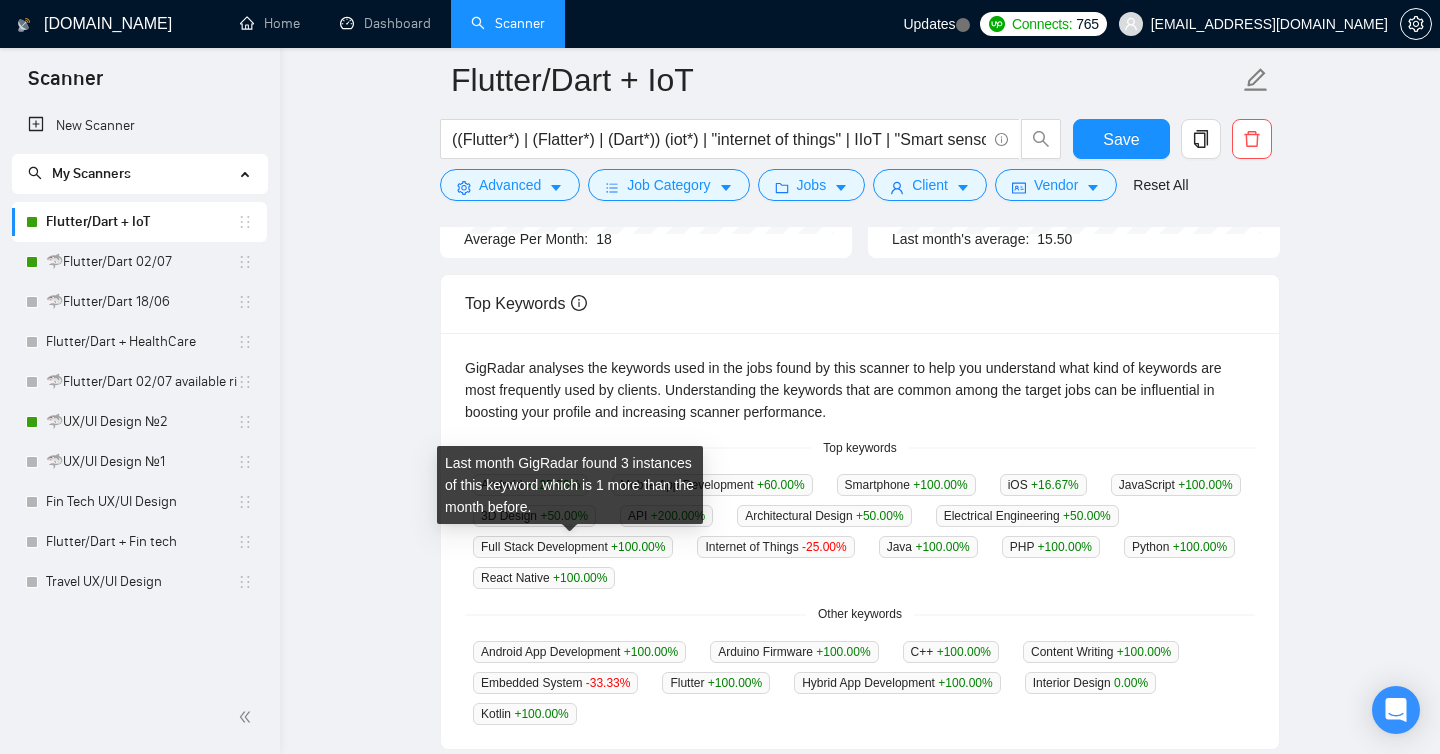 click on "Electrical Engineering   +50.00 %" at bounding box center [1027, 516] 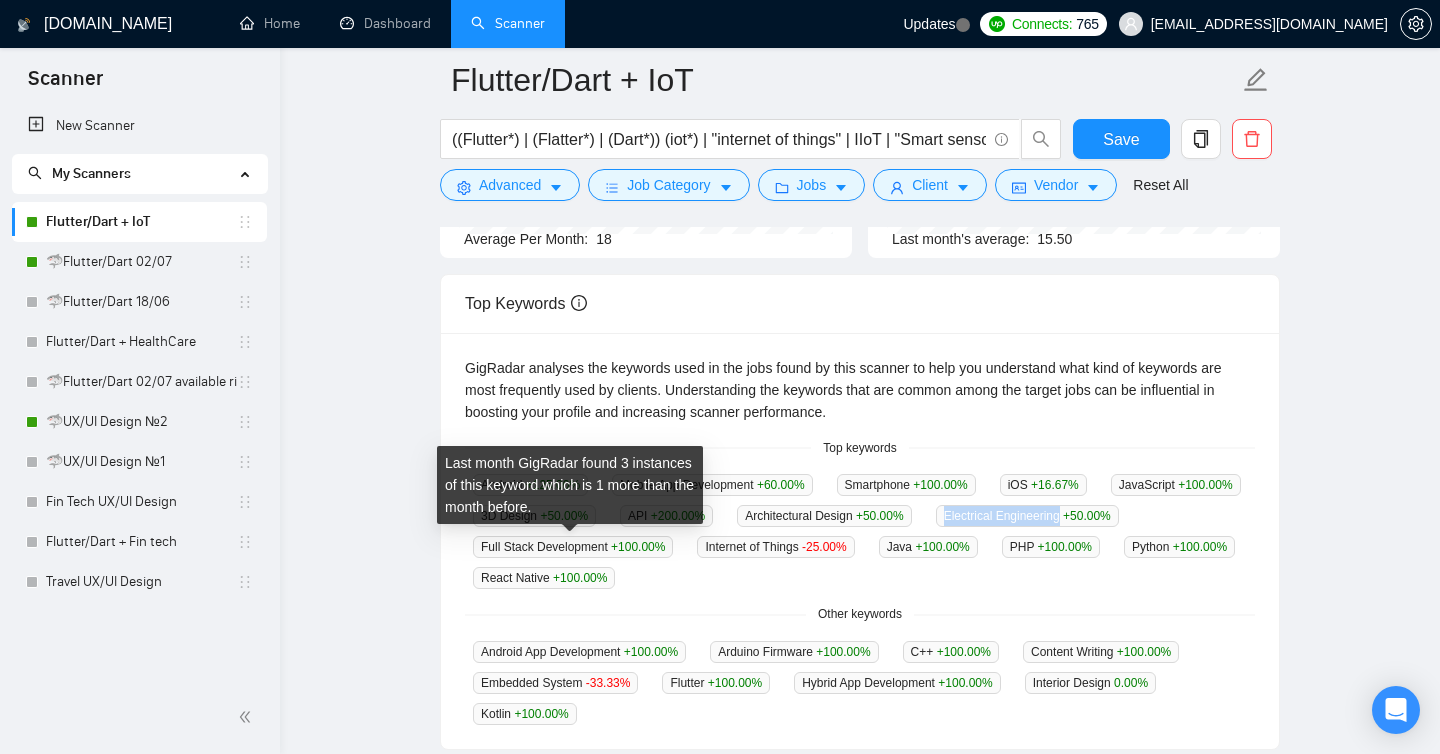 drag, startPoint x: 480, startPoint y: 544, endPoint x: 604, endPoint y: 547, distance: 124.036285 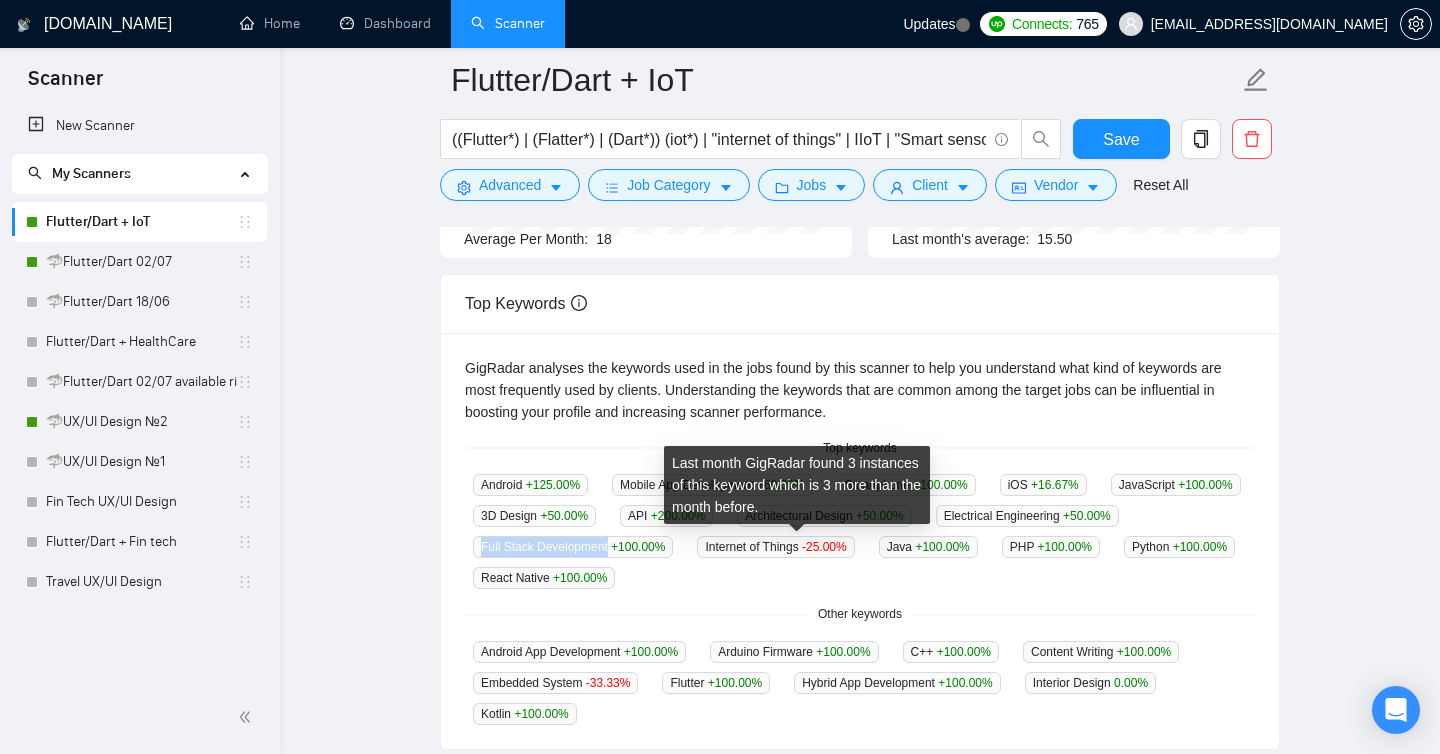 drag, startPoint x: 701, startPoint y: 546, endPoint x: 832, endPoint y: 552, distance: 131.13733 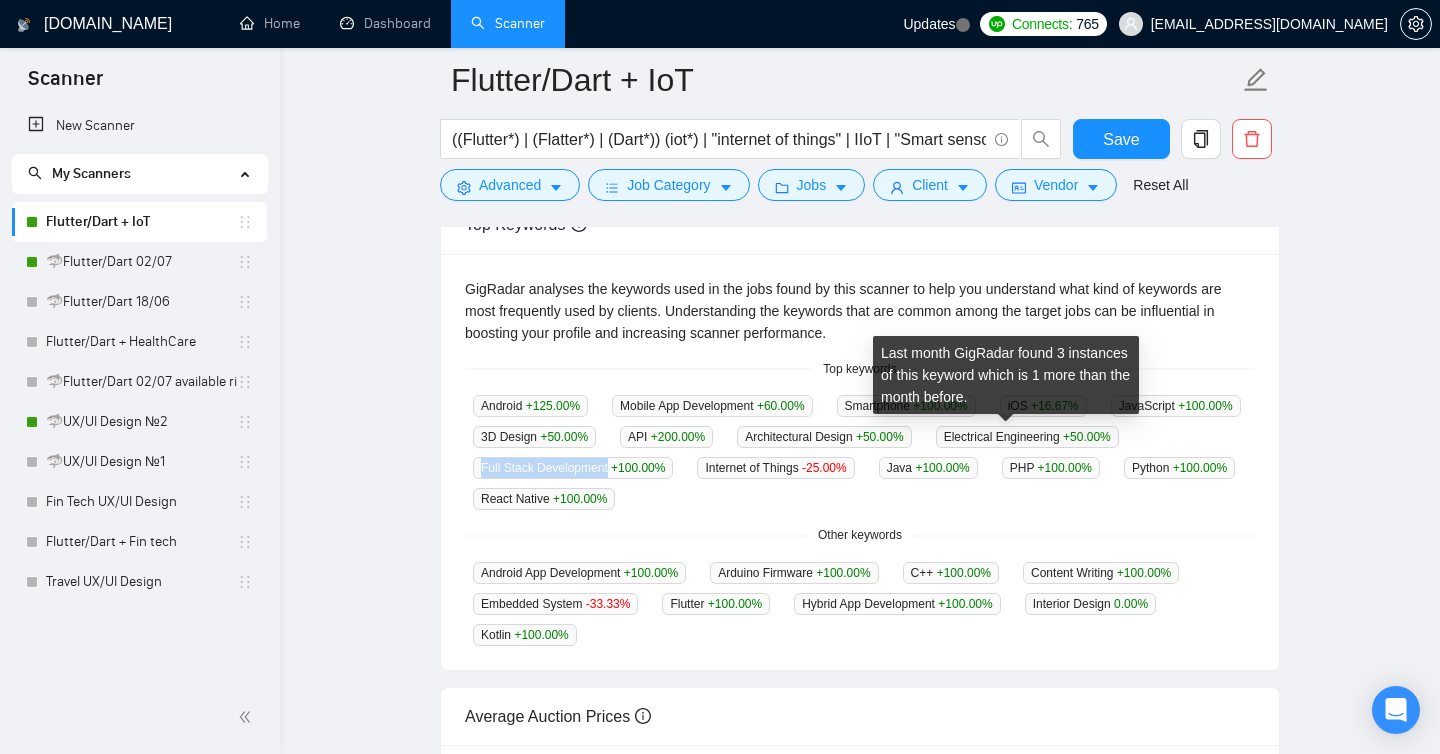 scroll, scrollTop: 405, scrollLeft: 0, axis: vertical 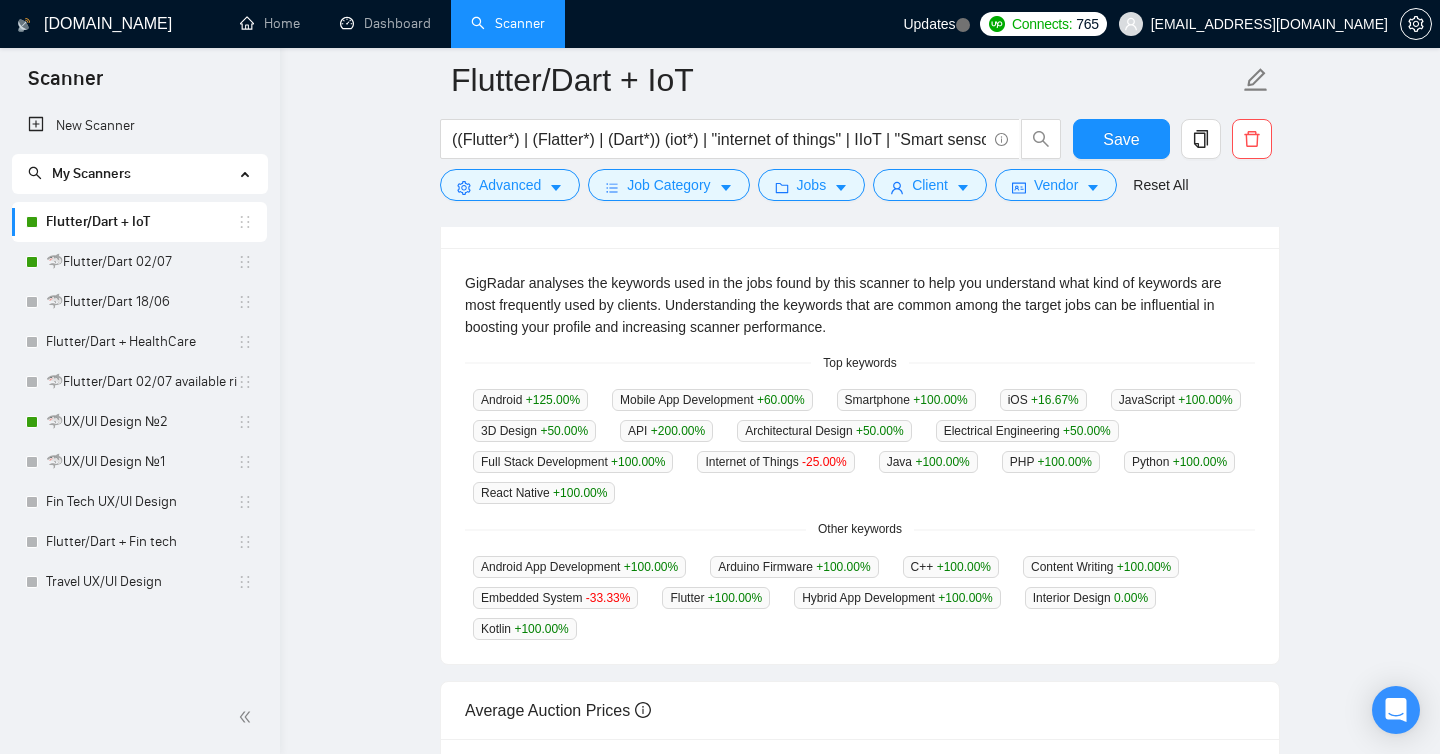 click on "GigRadar analyses the keywords used in the jobs found by this scanner to help you understand what kind of keywords are most frequently used by clients. Understanding the keywords that are common among the target jobs can be influential in boosting your profile and increasing scanner performance. Top keywords Android   +125.00 % Mobile App Development   +60.00 % Smartphone   +100.00 % iOS   +16.67 % JavaScript   +100.00 % 3D Design   +50.00 % API   +200.00 % Architectural Design   +50.00 % Electrical Engineering   +50.00 % Full Stack Development   +100.00 % Internet of Things   -25.00 % Java   +100.00 % PHP   +100.00 % Python   +100.00 % React Native   +100.00 % Other keywords Android App Development   +100.00 % Arduino Firmware   +100.00 % C++   +100.00 % Content Writing   +100.00 % Embedded System   -33.33 % Flutter   +100.00 % Hybrid App Development   +100.00 % Interior Design   0.00 % Kotlin   +100.00 %" at bounding box center [860, 456] 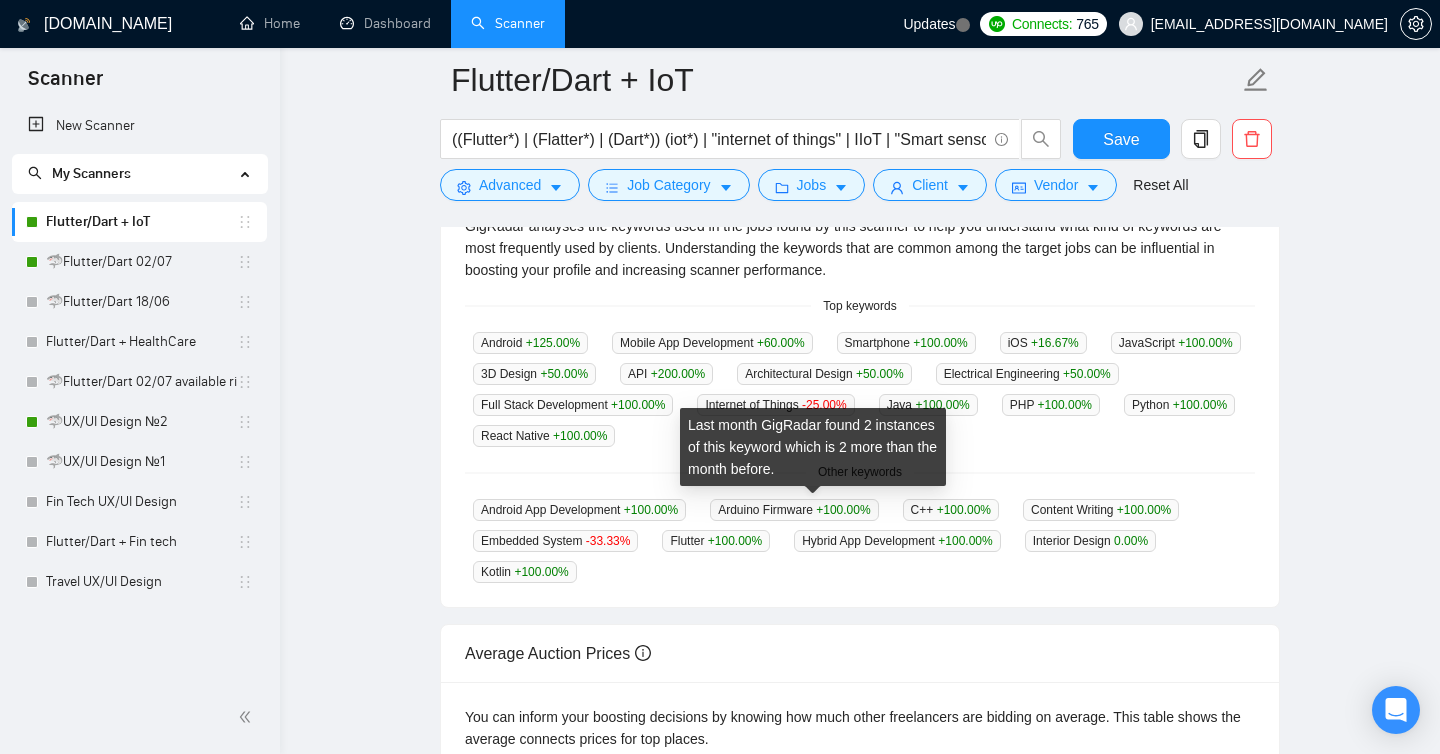scroll, scrollTop: 465, scrollLeft: 0, axis: vertical 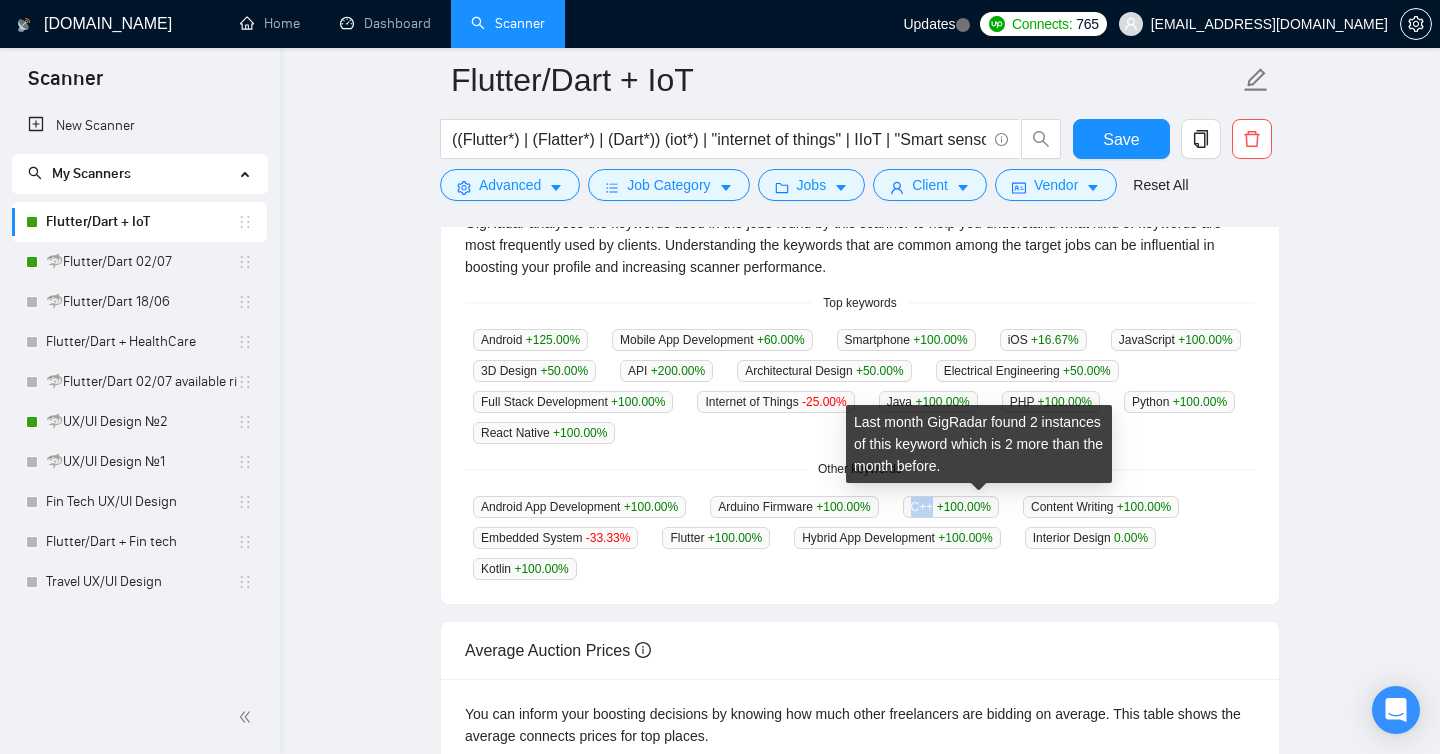 drag, startPoint x: 938, startPoint y: 503, endPoint x: 958, endPoint y: 506, distance: 20.22375 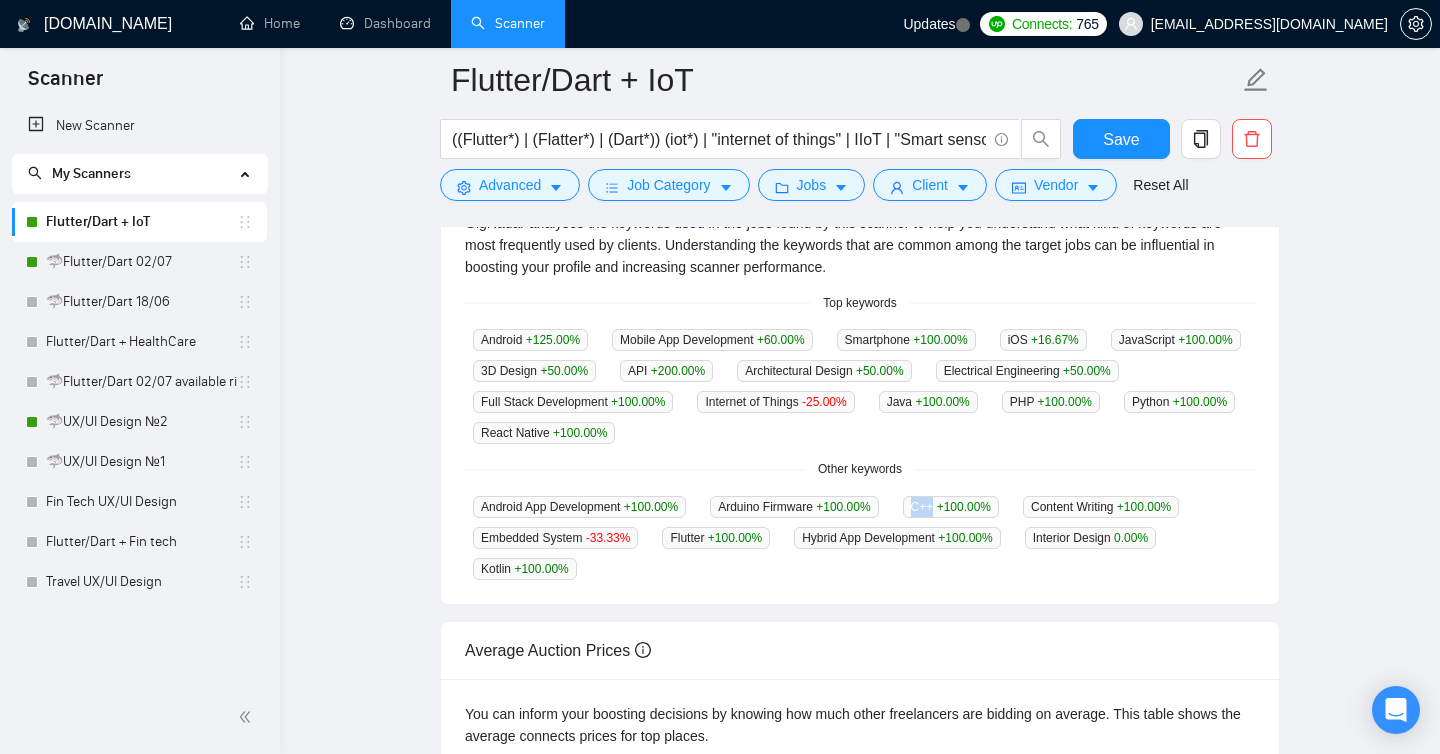 click on "Flutter/Dart + IoT" at bounding box center (141, 222) 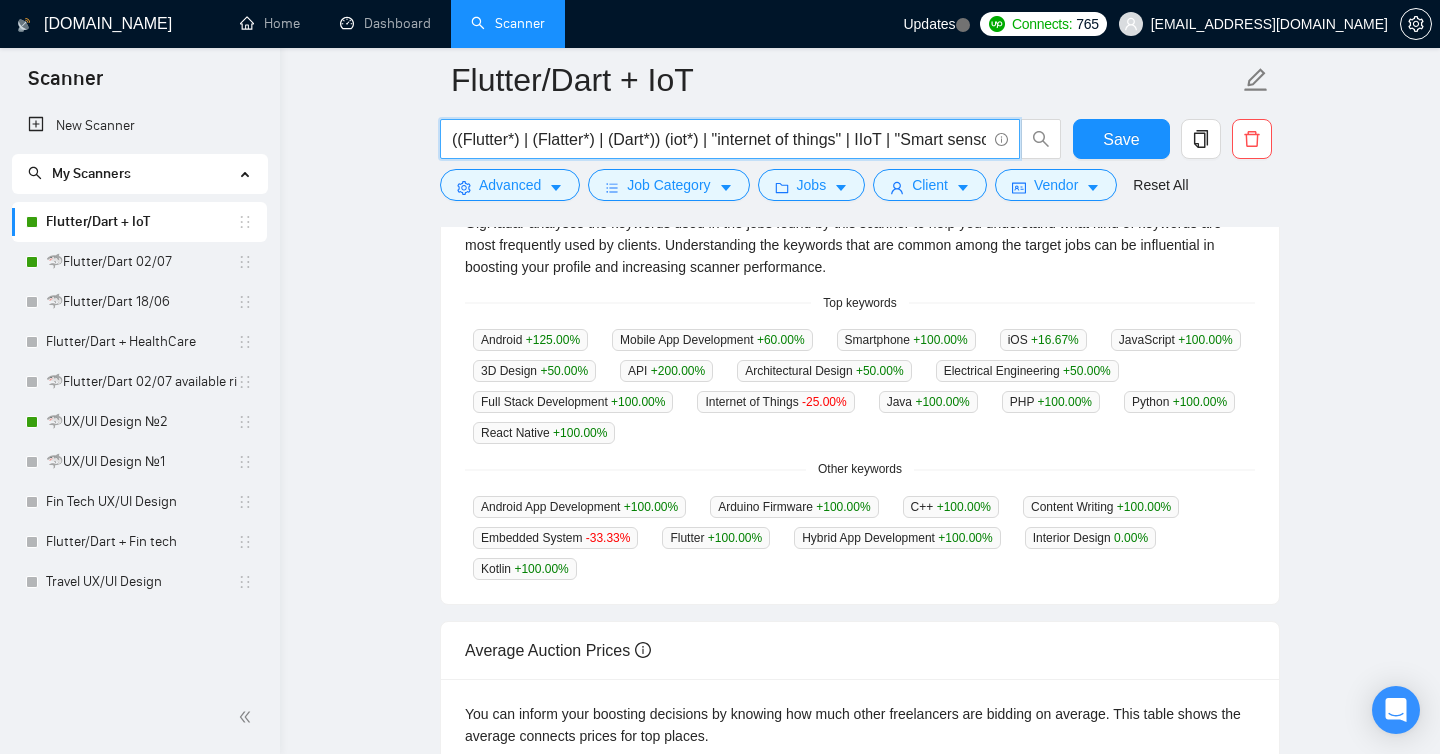 drag, startPoint x: 871, startPoint y: 144, endPoint x: 968, endPoint y: 149, distance: 97.128784 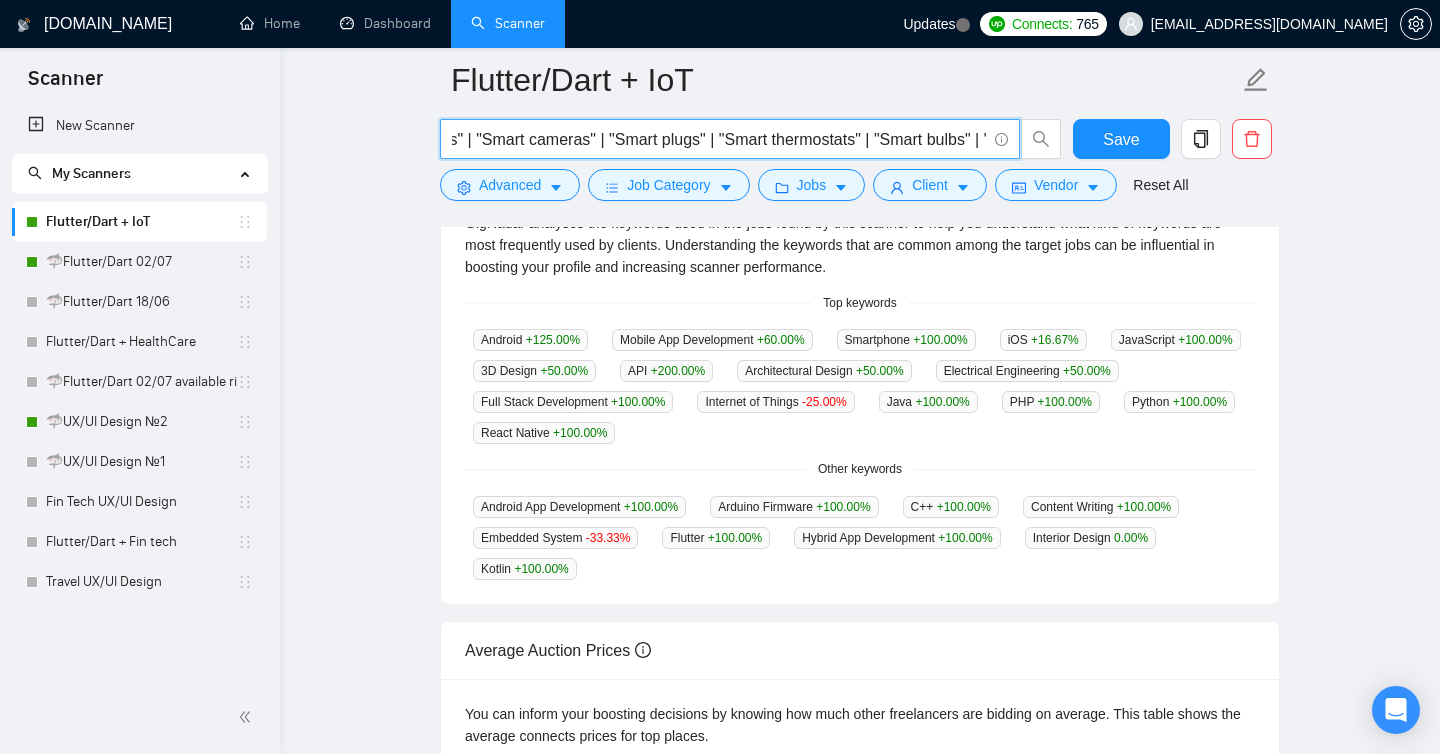 scroll, scrollTop: 0, scrollLeft: 793, axis: horizontal 